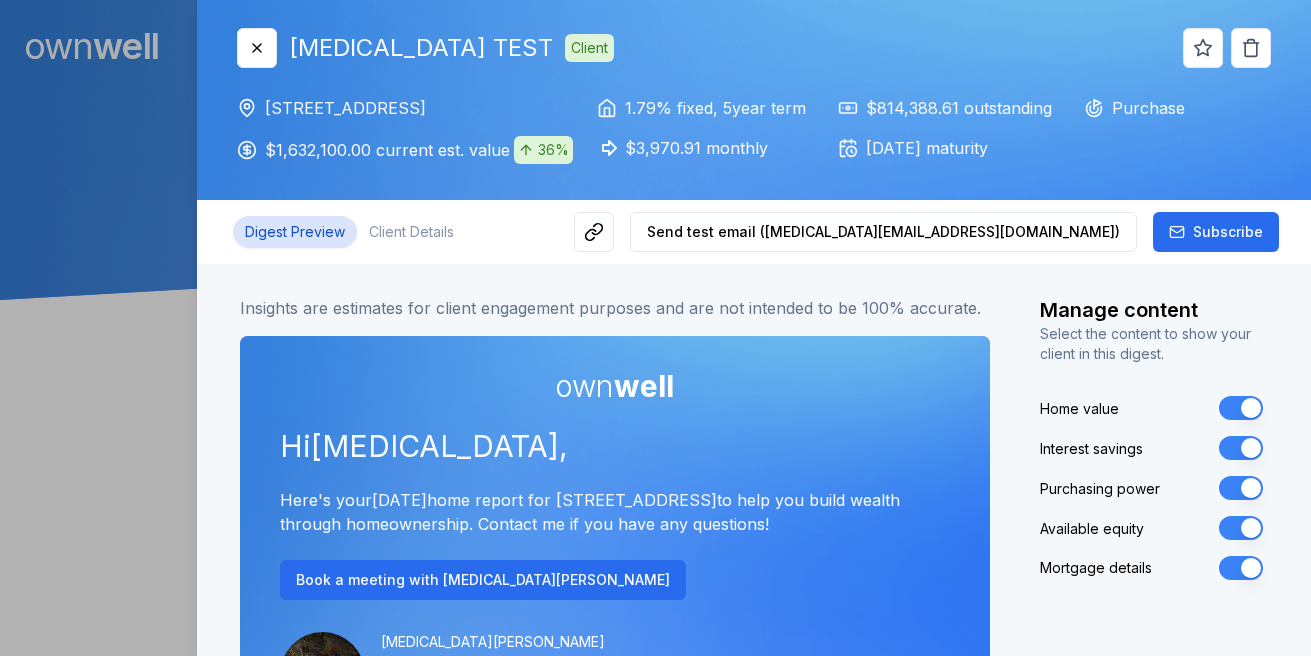 scroll, scrollTop: 0, scrollLeft: 0, axis: both 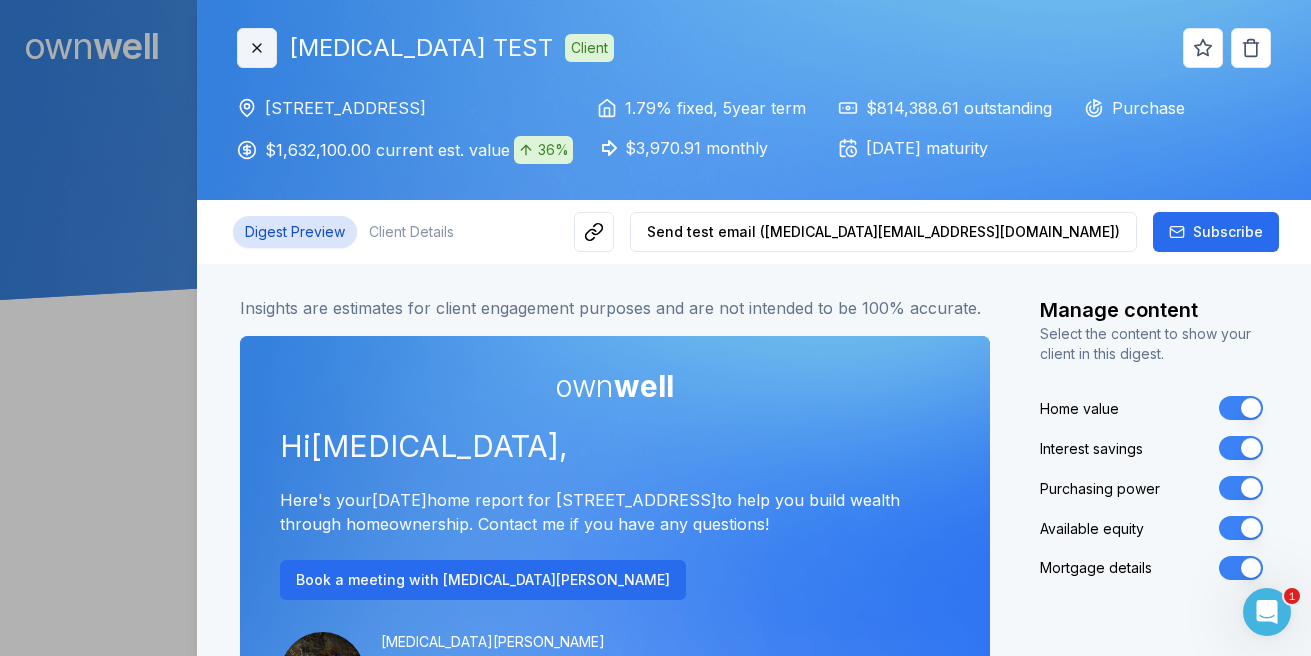 click on "Close" at bounding box center [257, 48] 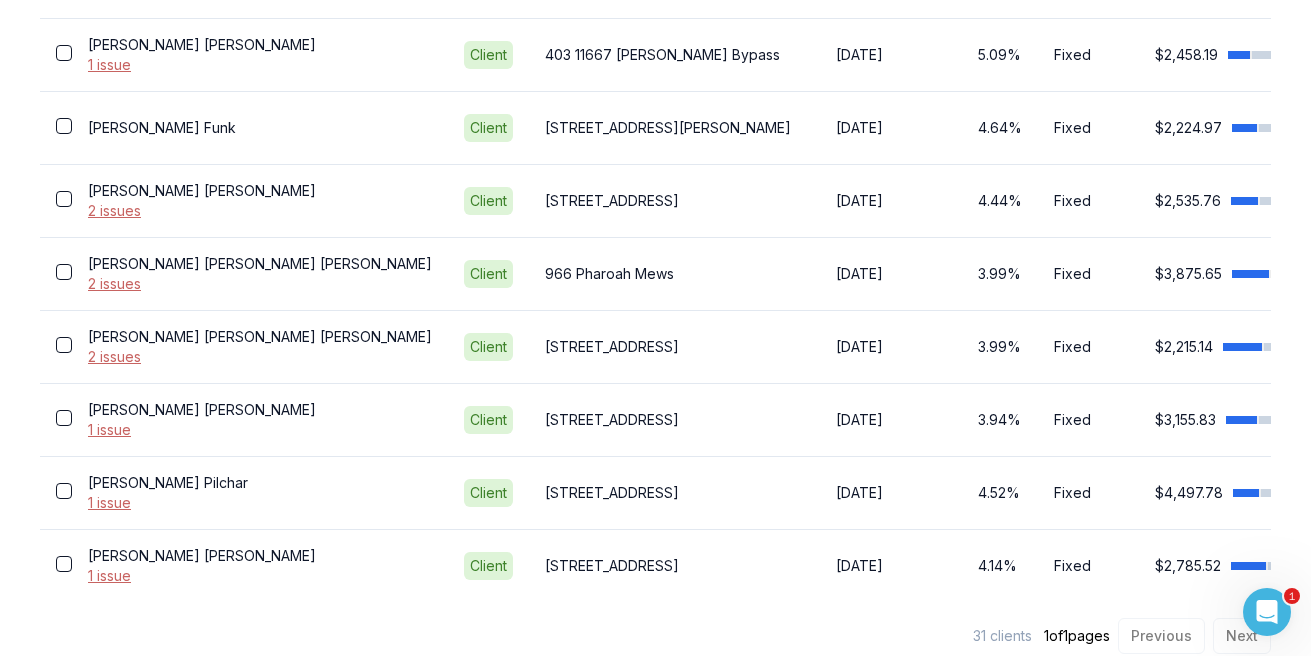 scroll, scrollTop: 2402, scrollLeft: 0, axis: vertical 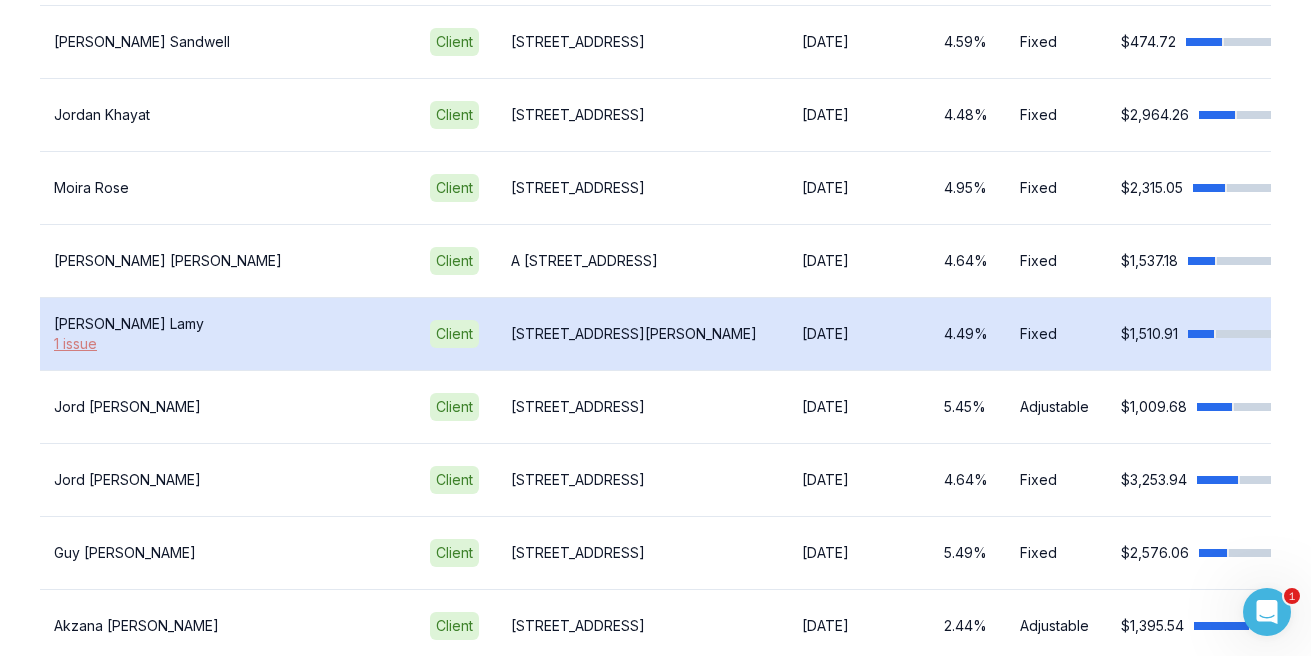 click on "1   issue" at bounding box center [226, 344] 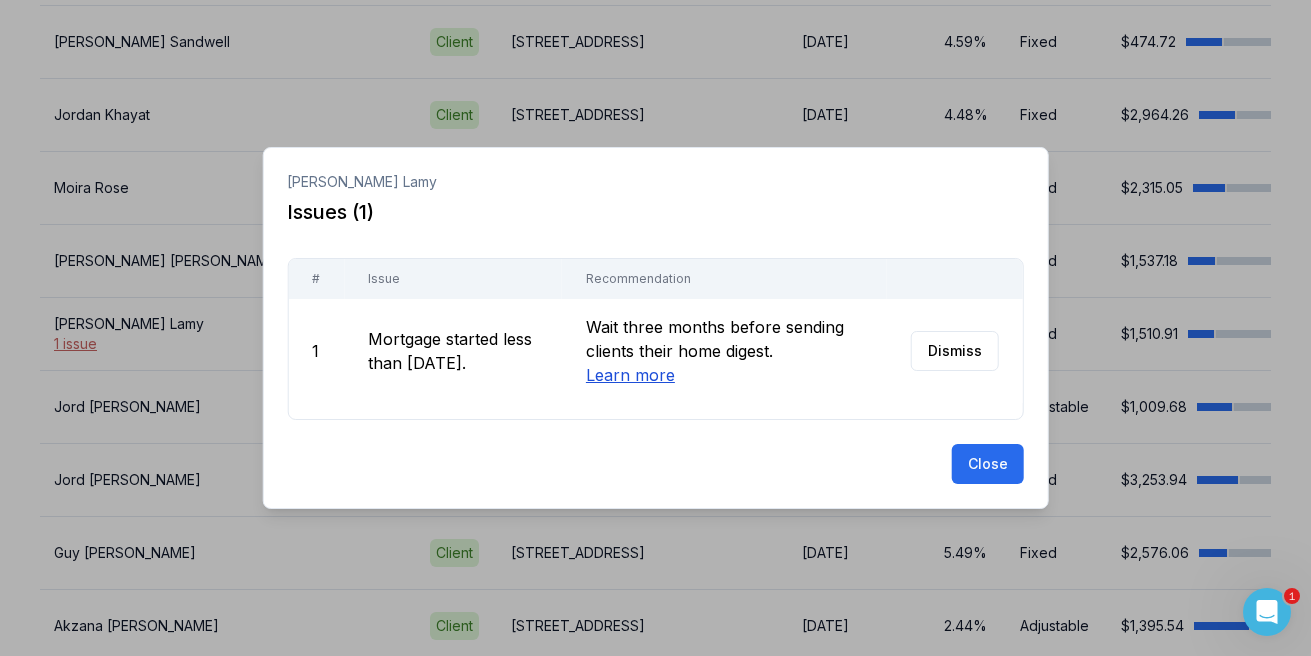 click on "Learn more" at bounding box center [630, 375] 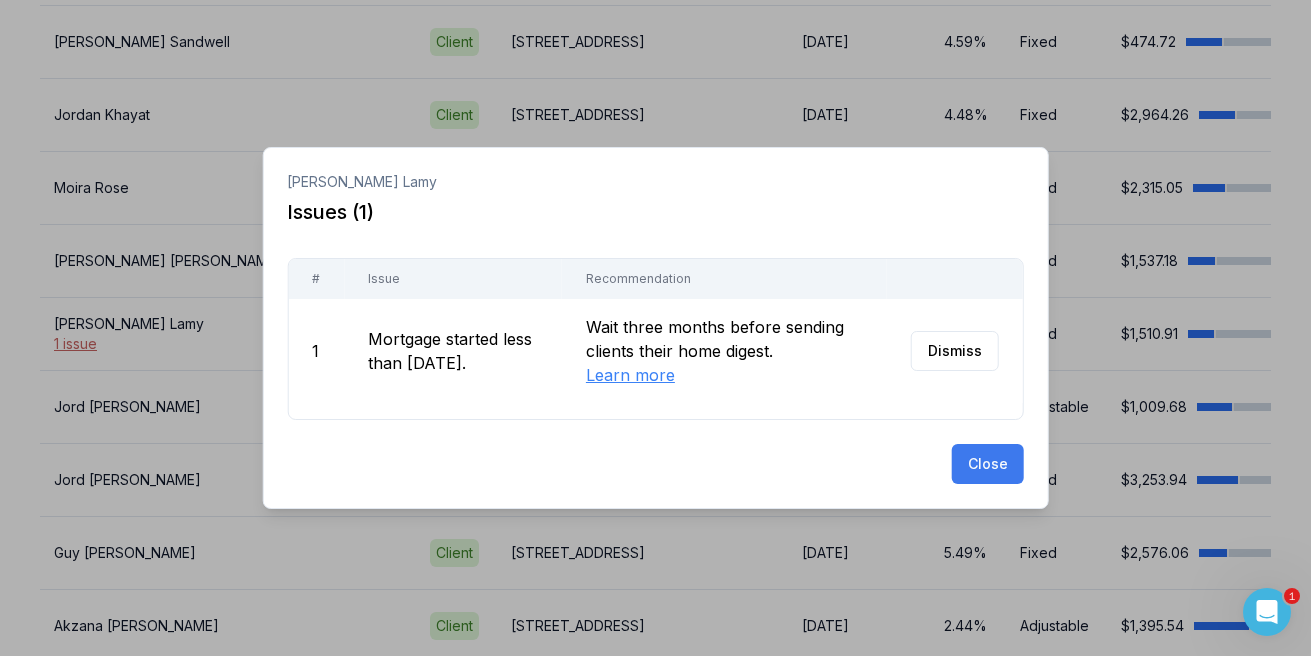 click on "Close" at bounding box center [988, 464] 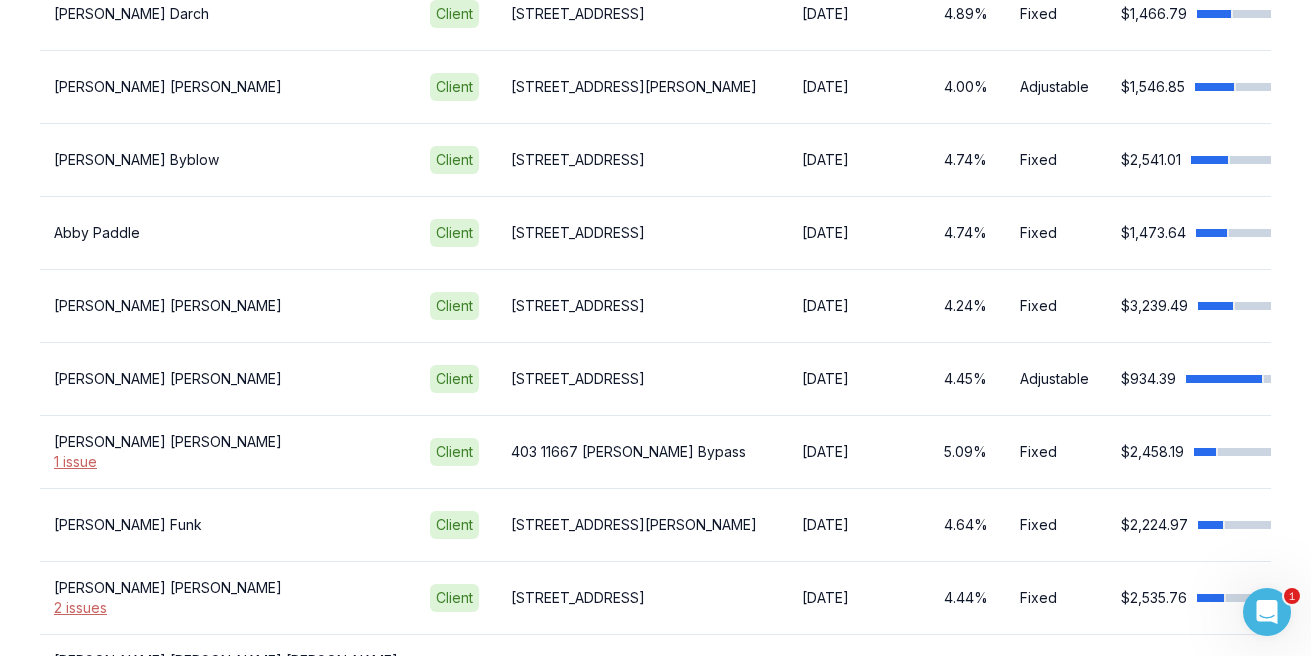scroll, scrollTop: 1987, scrollLeft: 0, axis: vertical 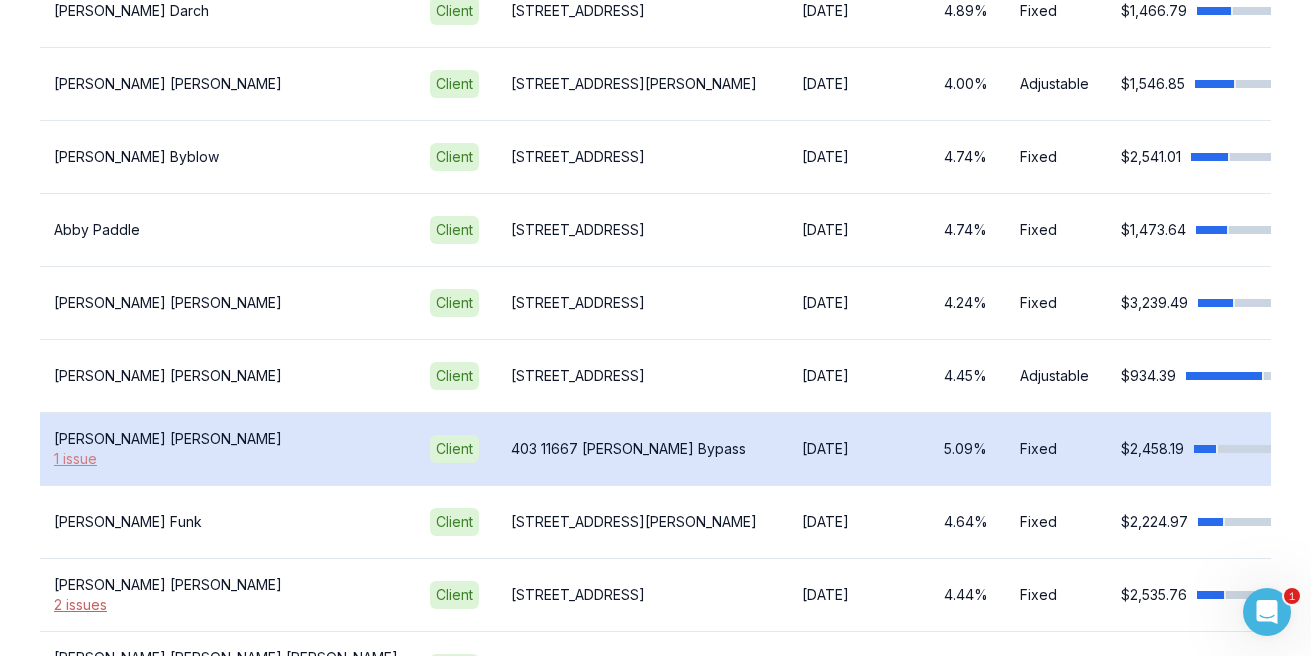 click on "1   issue" at bounding box center (226, 459) 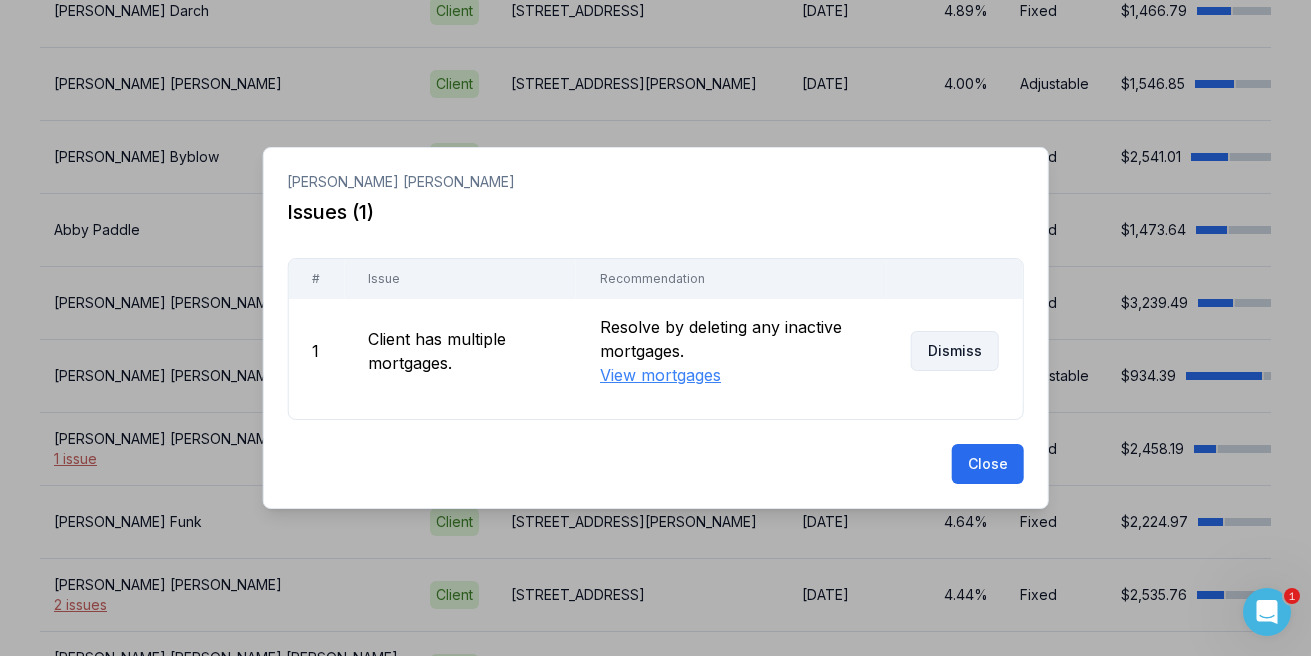 click on "Dismiss" at bounding box center (955, 351) 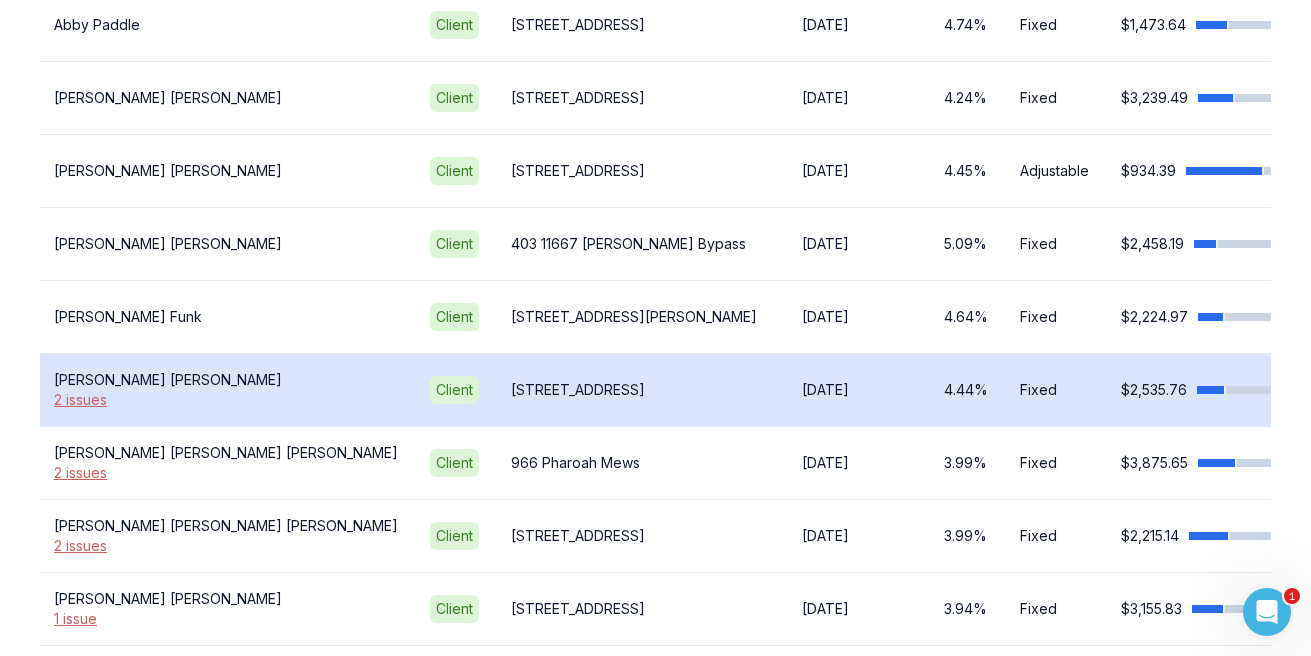 scroll, scrollTop: 2193, scrollLeft: 0, axis: vertical 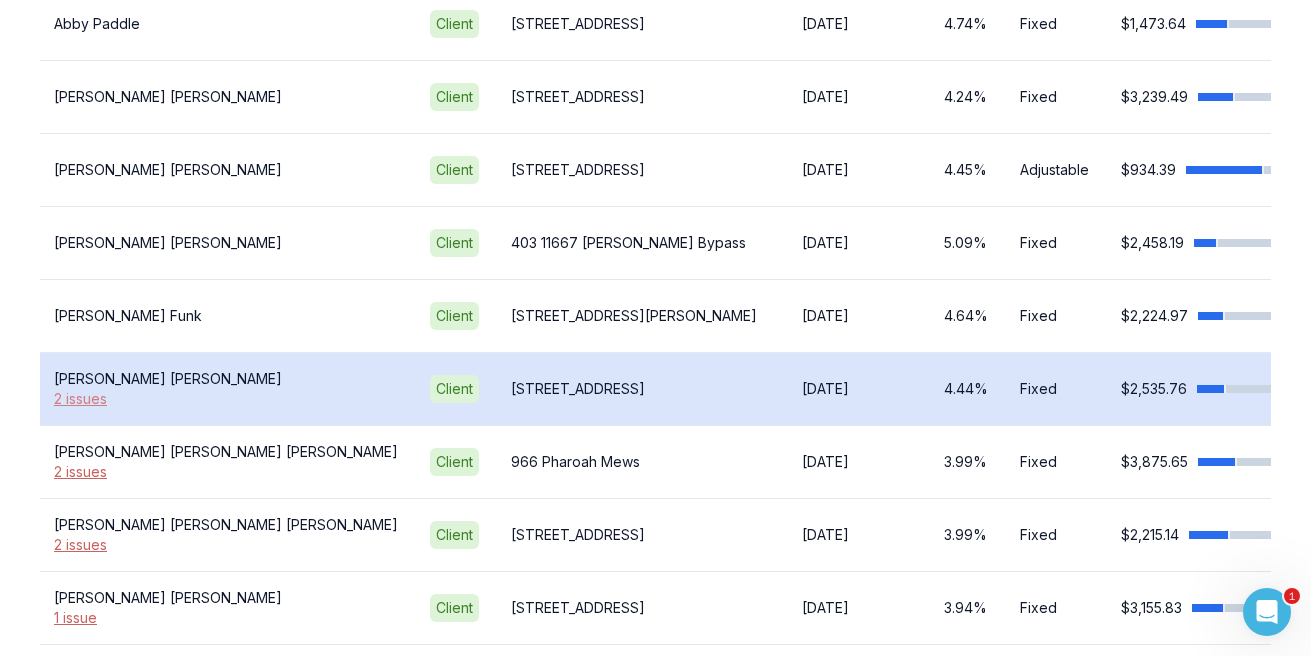 click on "2   issues" at bounding box center [226, 399] 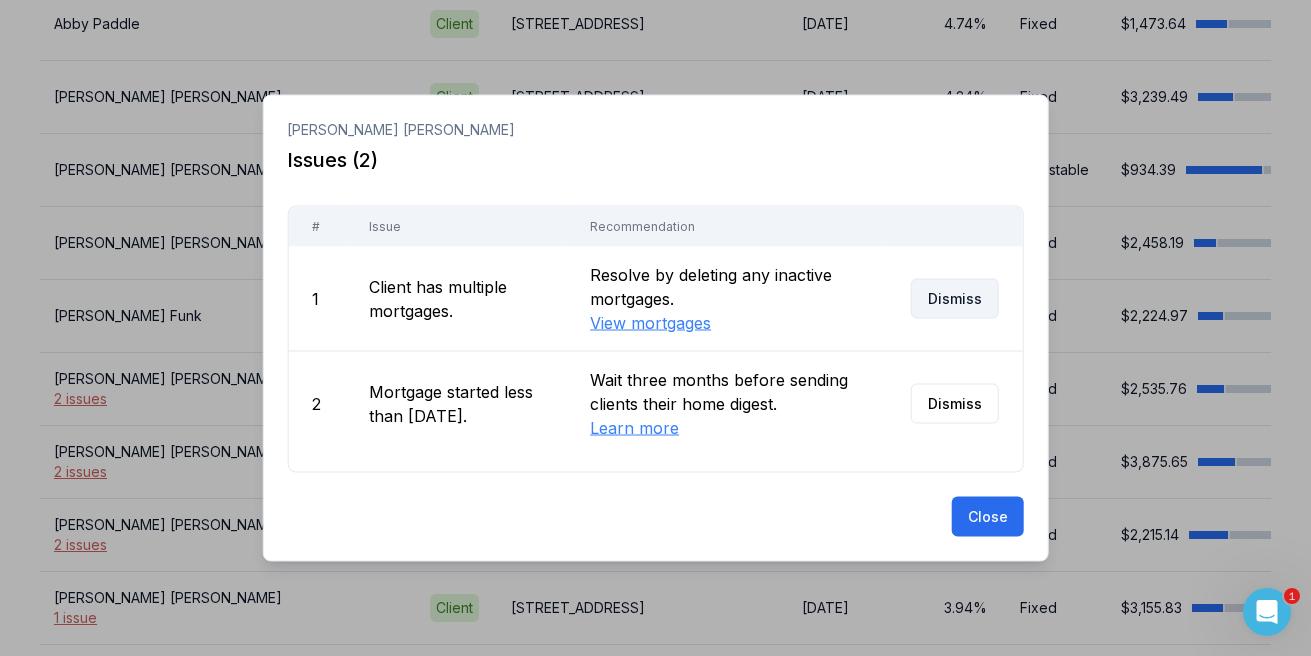 click on "Dismiss" at bounding box center [955, 299] 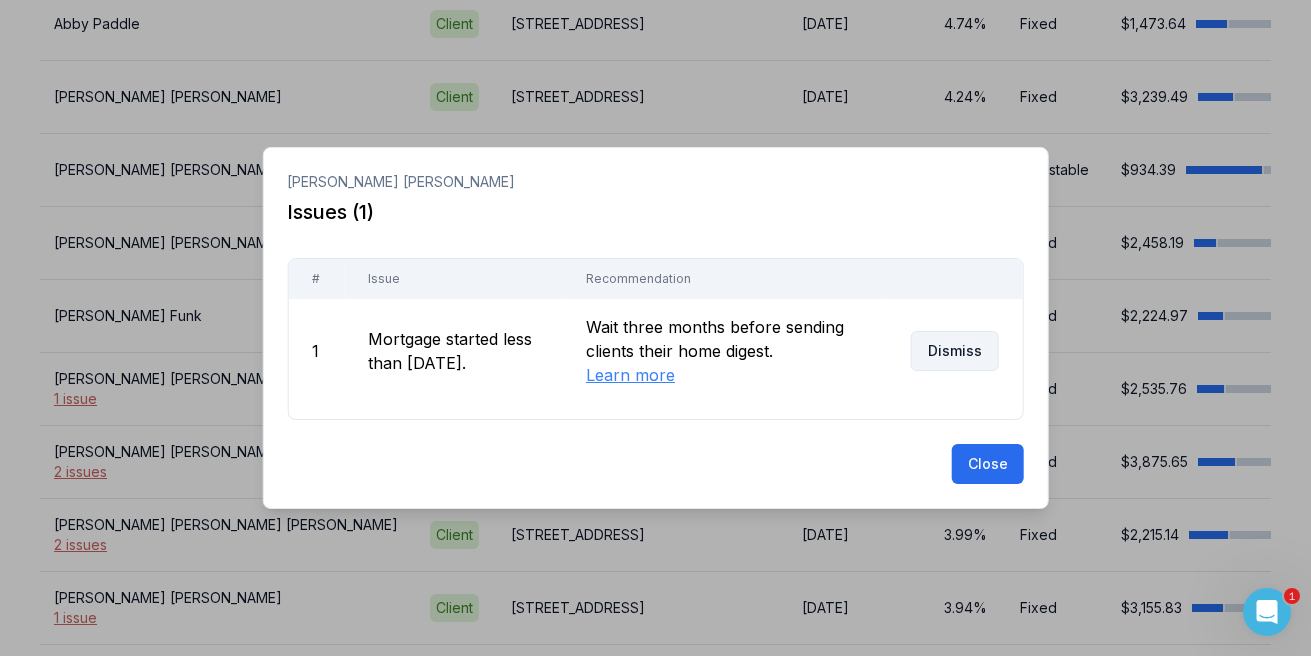 click on "Dismiss" at bounding box center (955, 351) 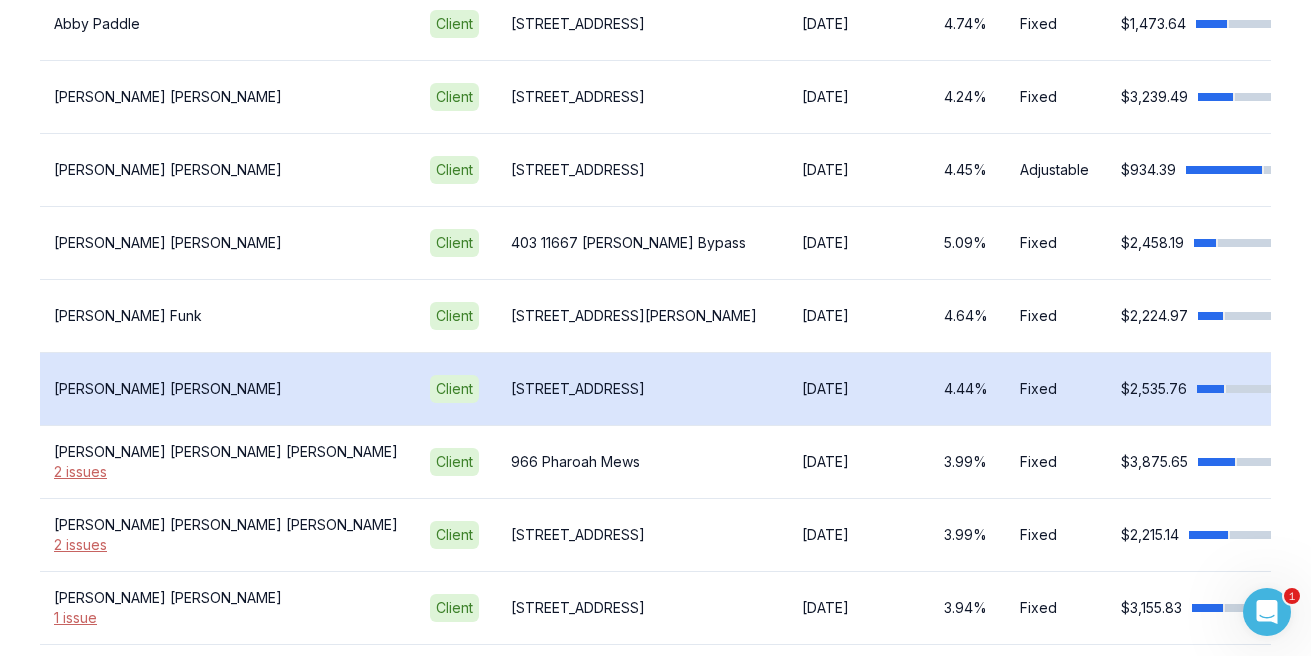 click on "[STREET_ADDRESS]" at bounding box center [640, 389] 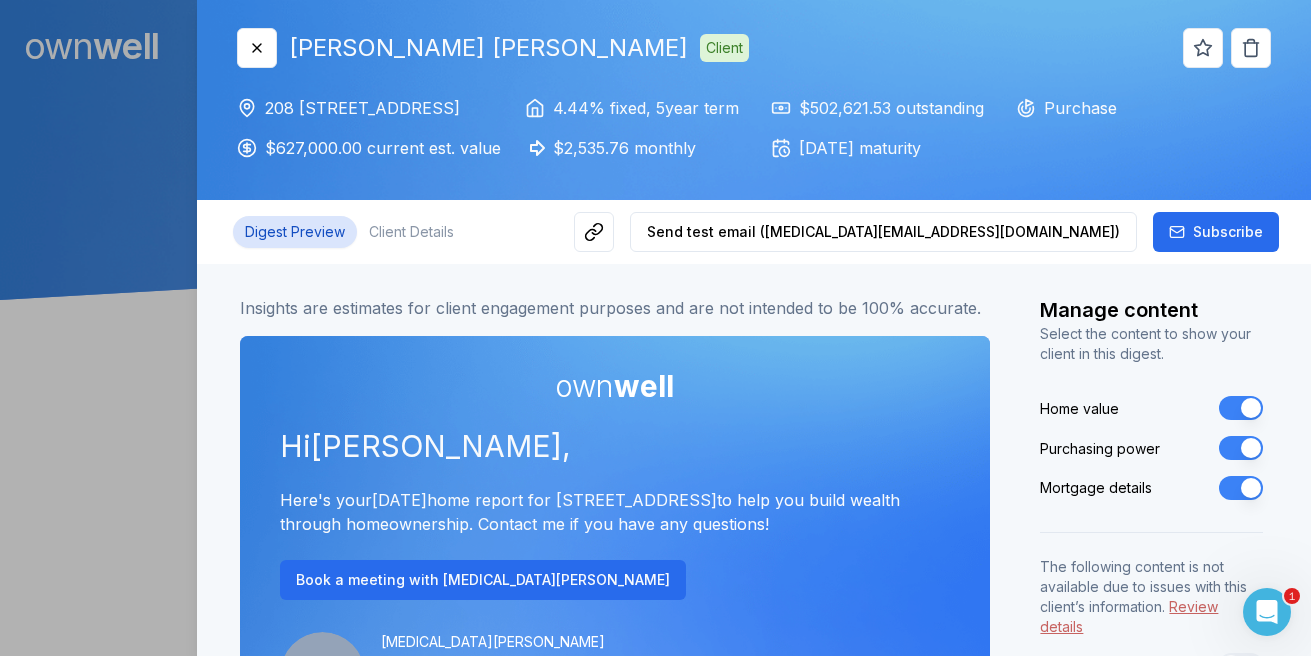 scroll, scrollTop: 0, scrollLeft: 0, axis: both 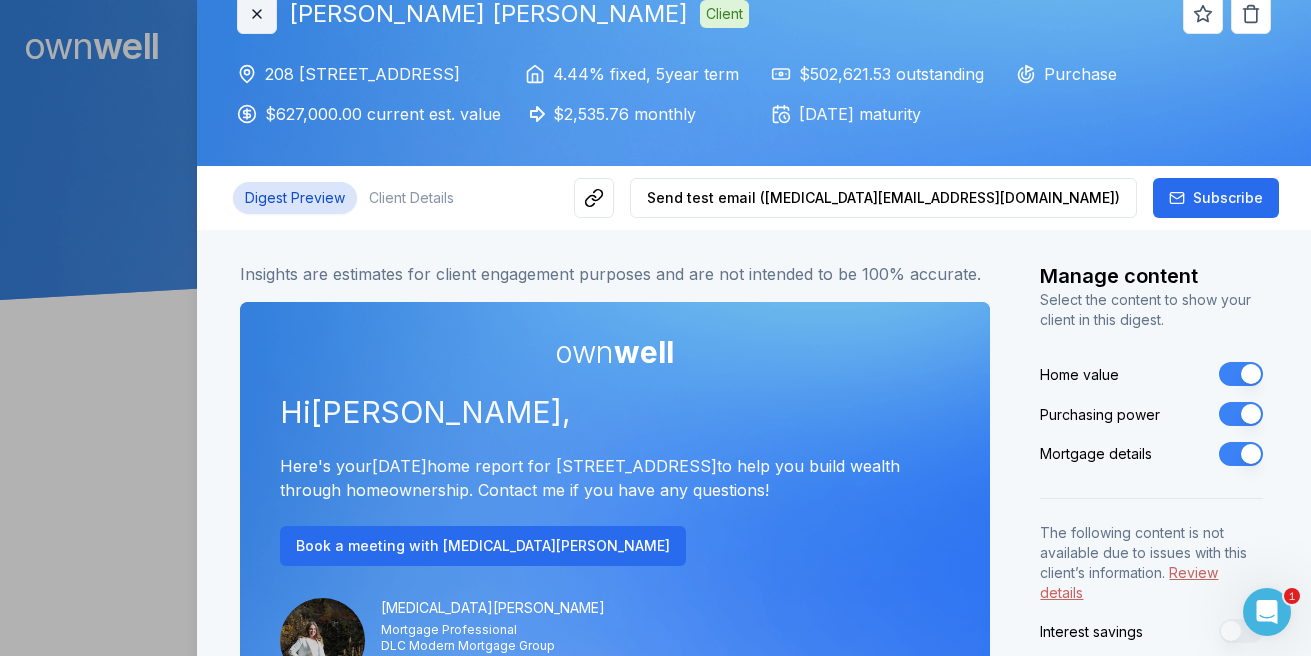 click 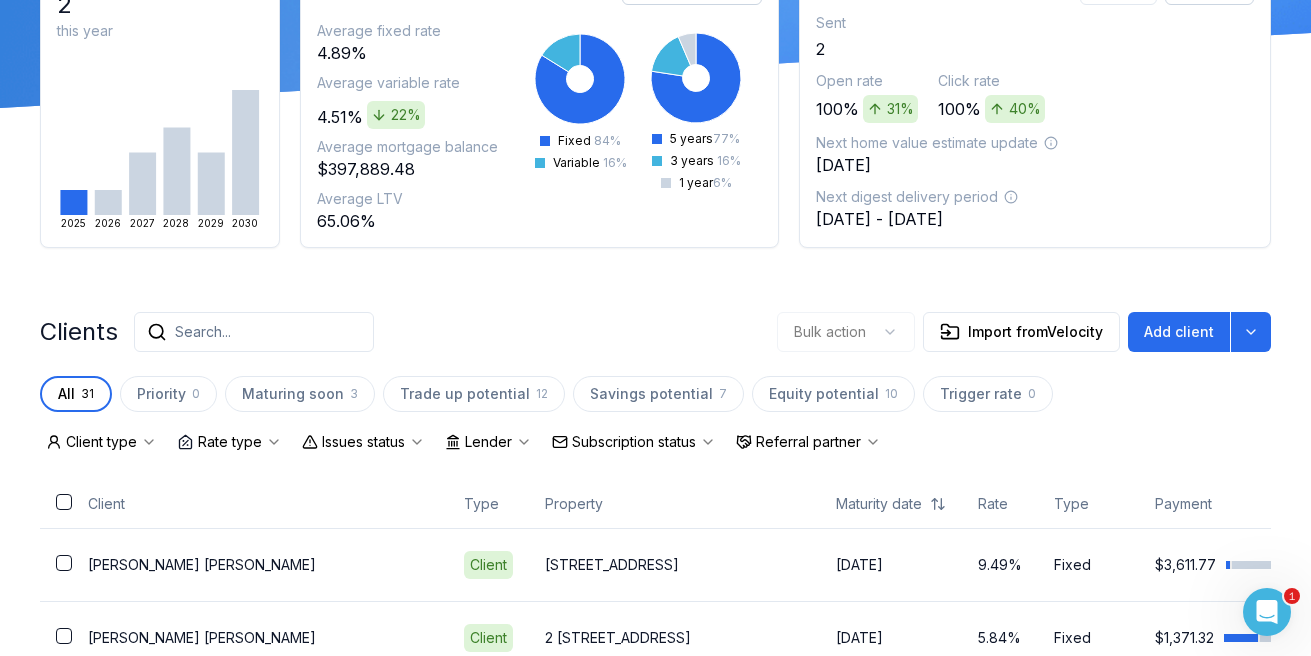 scroll, scrollTop: 190, scrollLeft: 0, axis: vertical 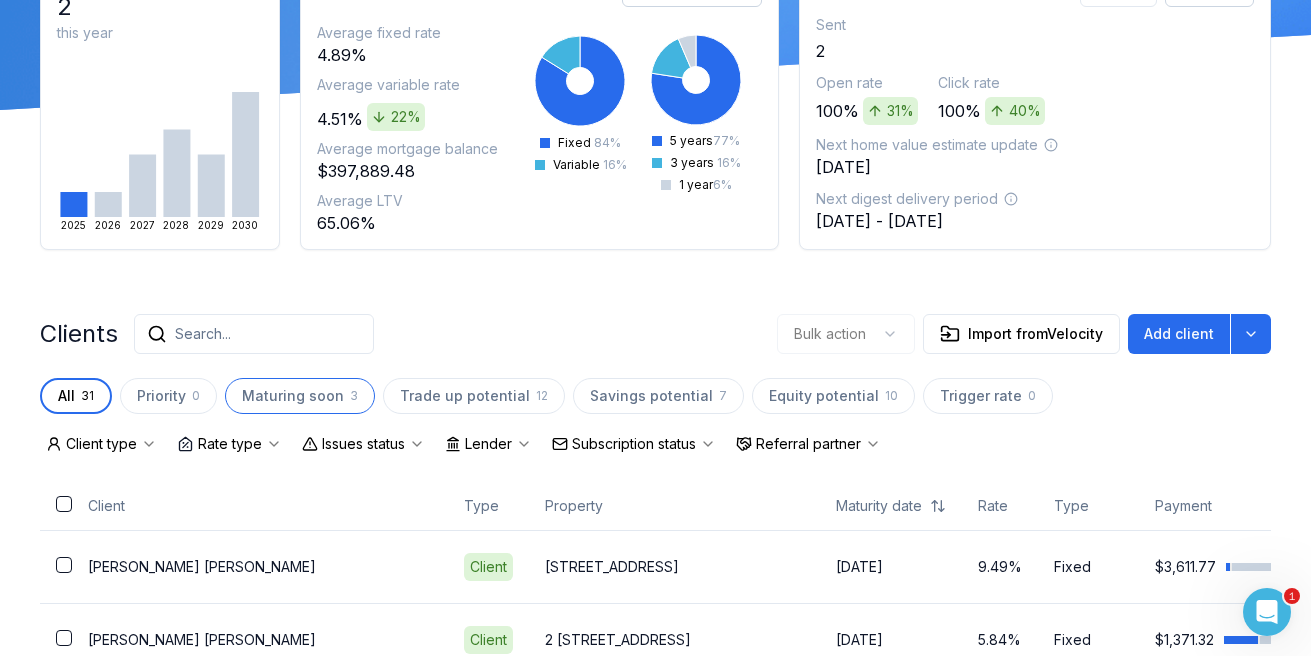 click on "Maturing soon" at bounding box center [293, 396] 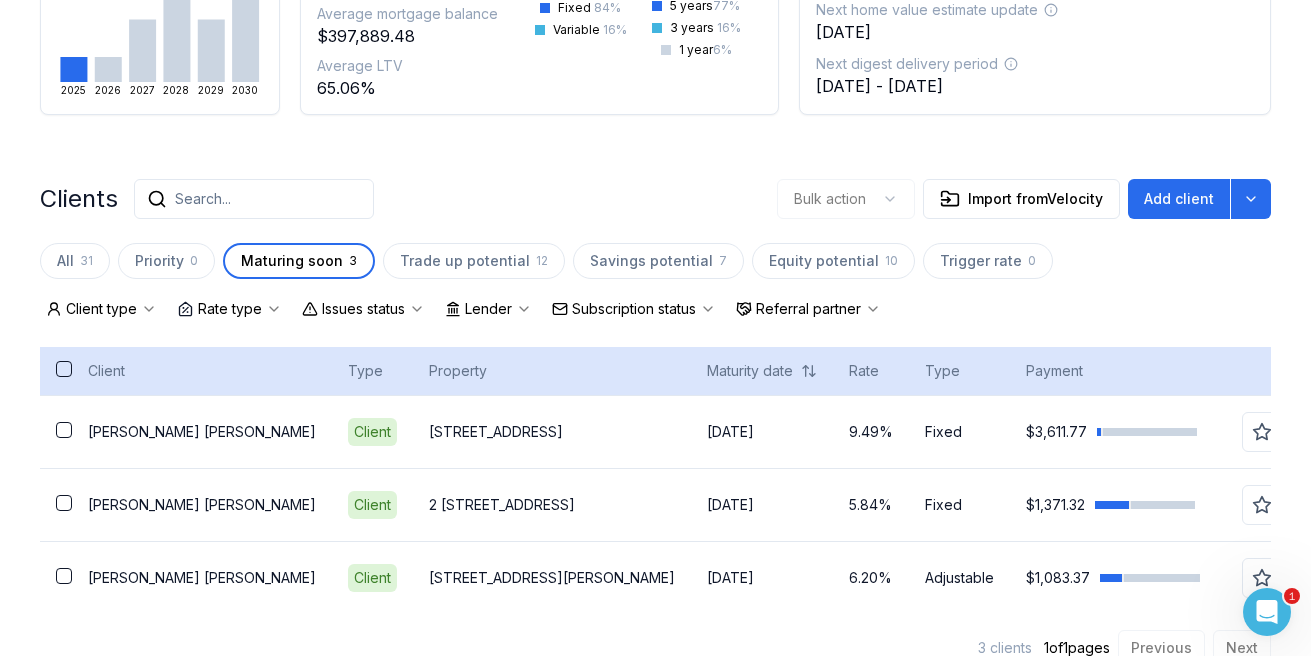 scroll, scrollTop: 358, scrollLeft: 0, axis: vertical 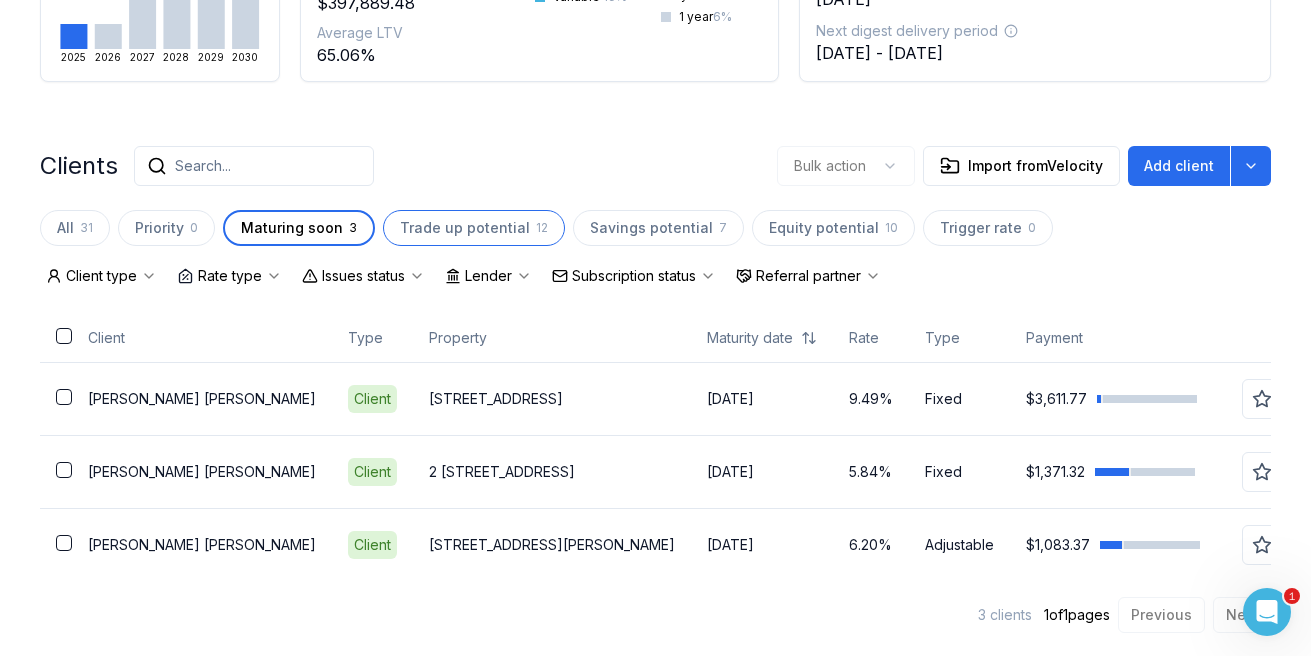click on "Trade up potential" at bounding box center [465, 228] 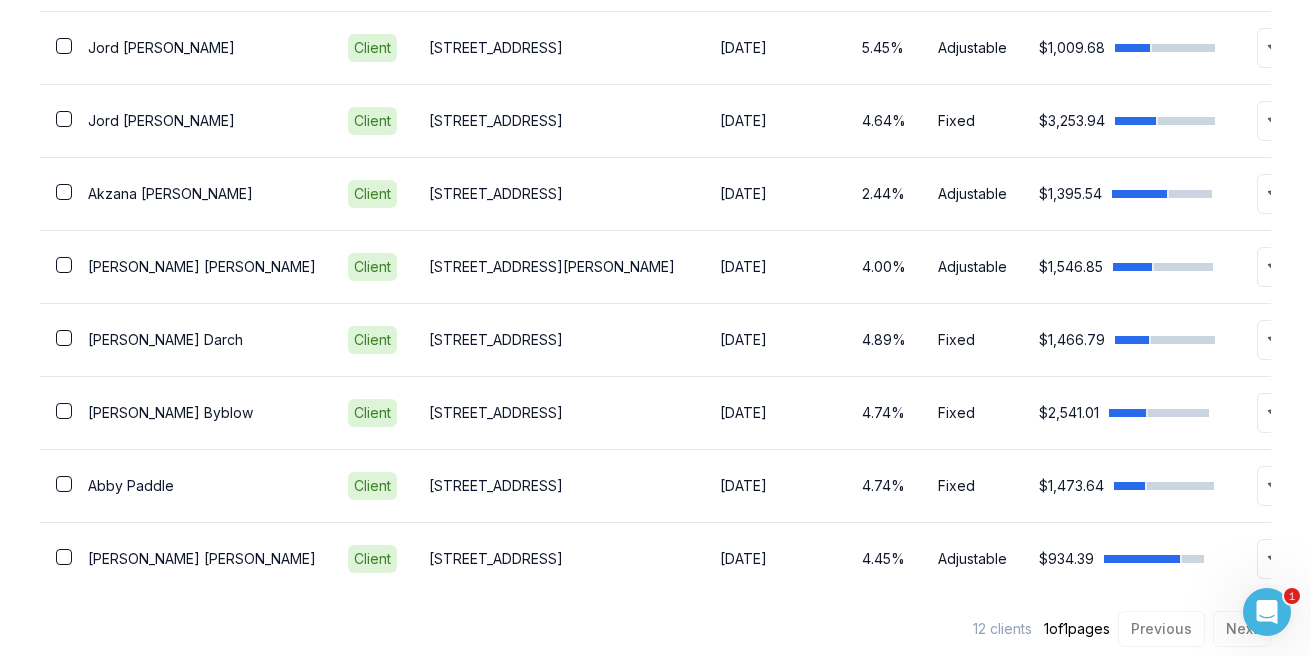 scroll, scrollTop: 1015, scrollLeft: 0, axis: vertical 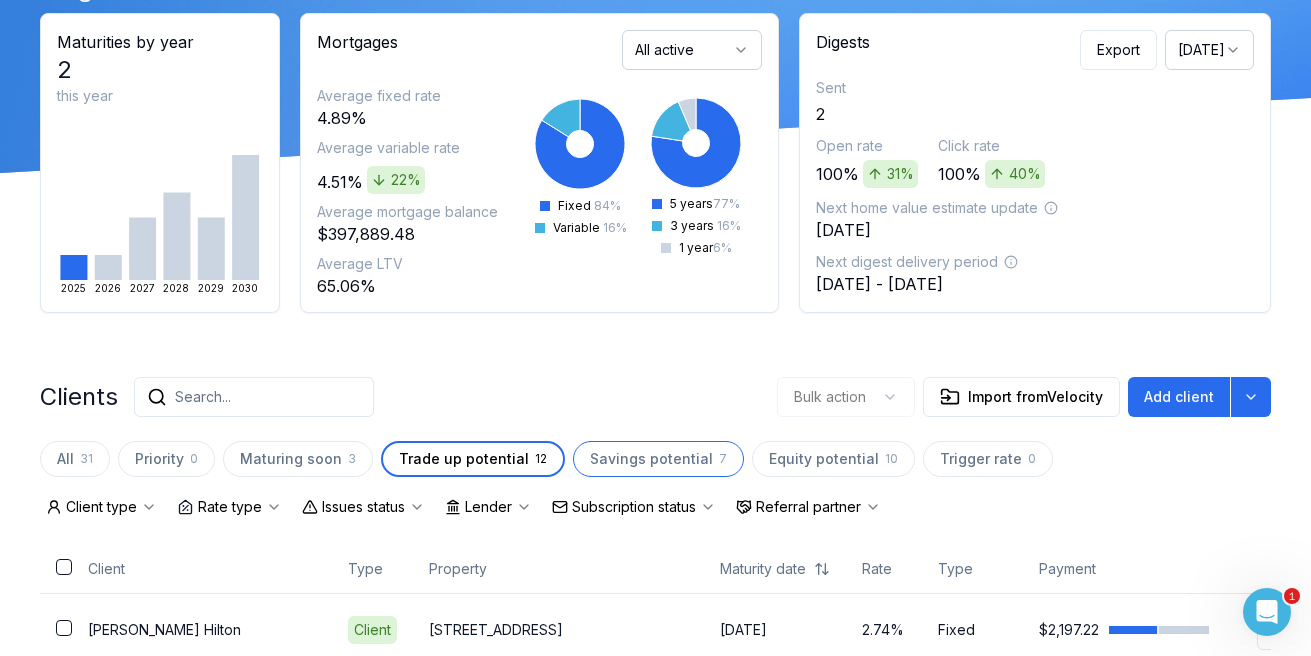 click on "Savings potential" at bounding box center [651, 459] 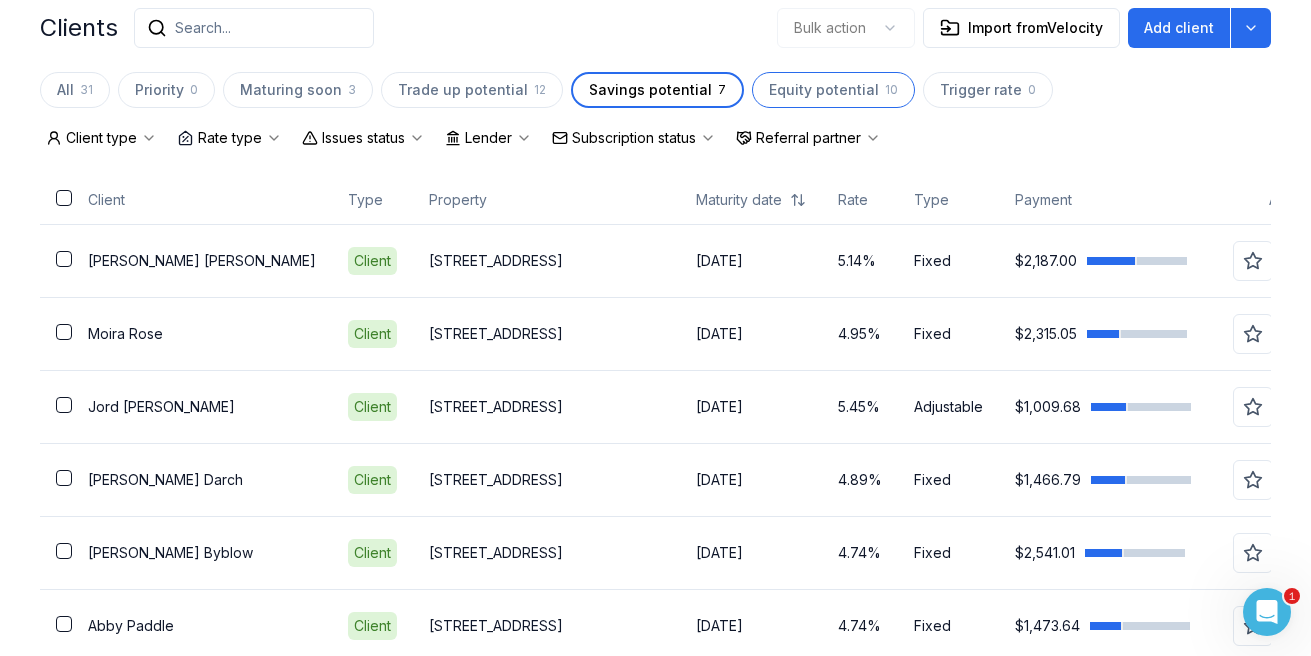 scroll, scrollTop: 500, scrollLeft: 0, axis: vertical 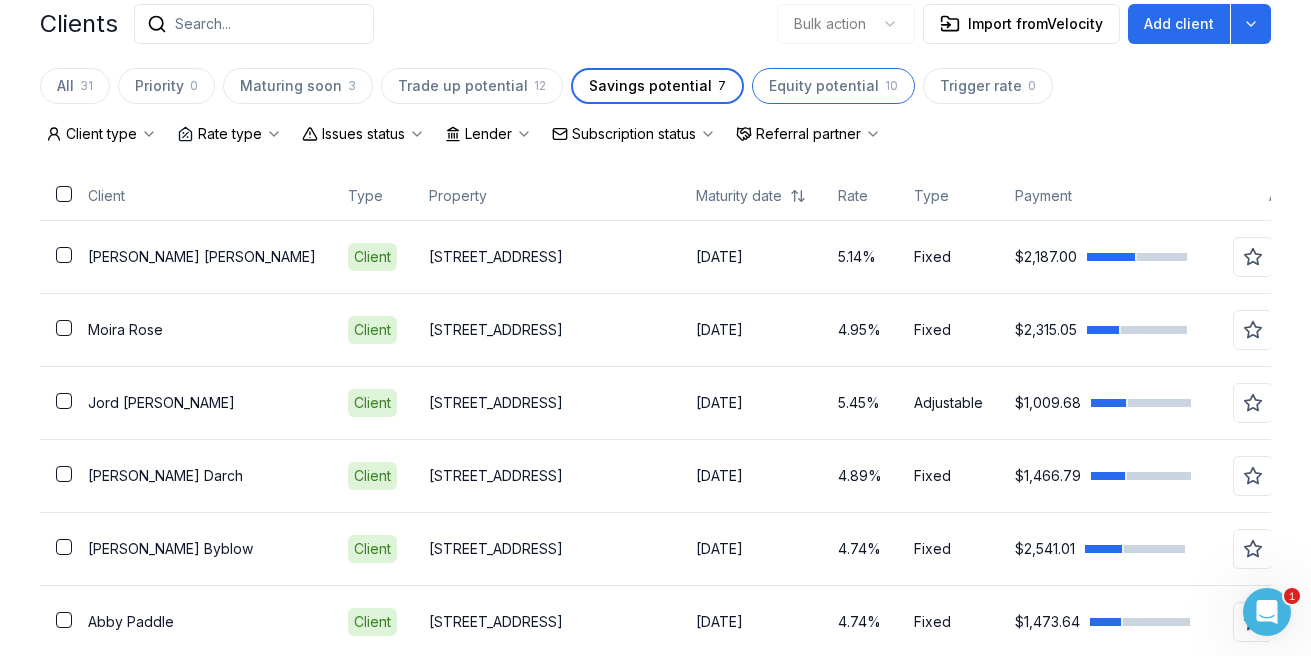click on "Equity potential" at bounding box center (824, 86) 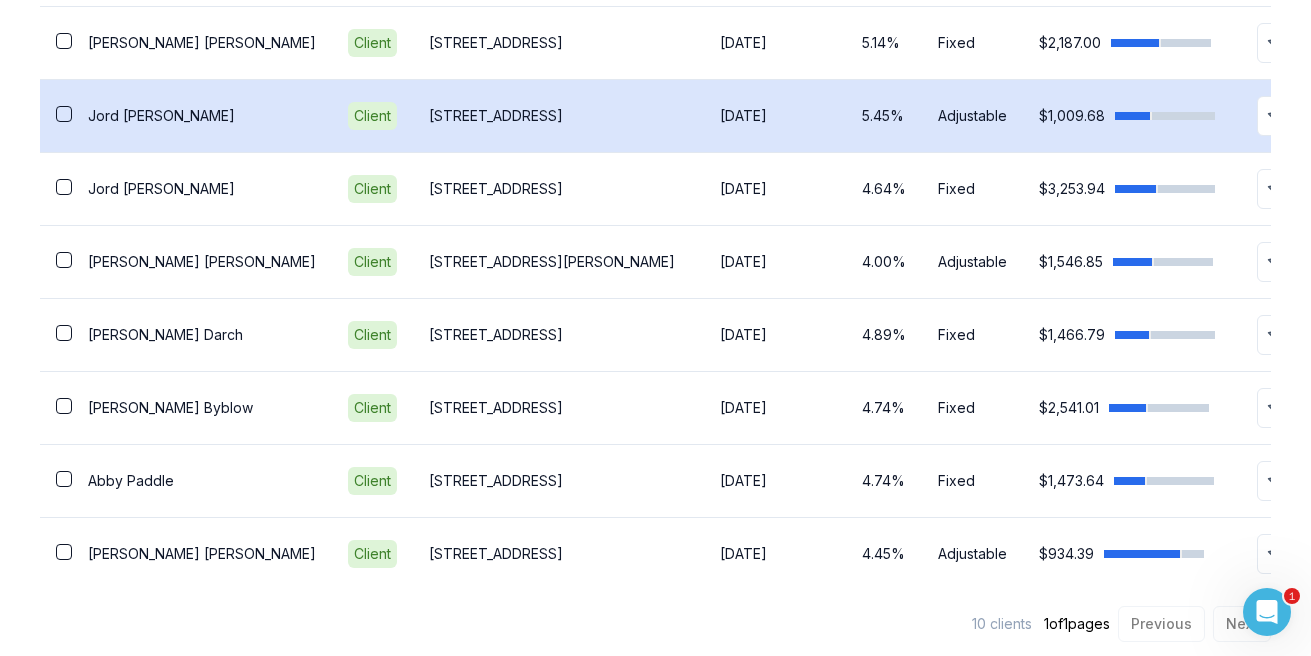 scroll, scrollTop: 869, scrollLeft: 0, axis: vertical 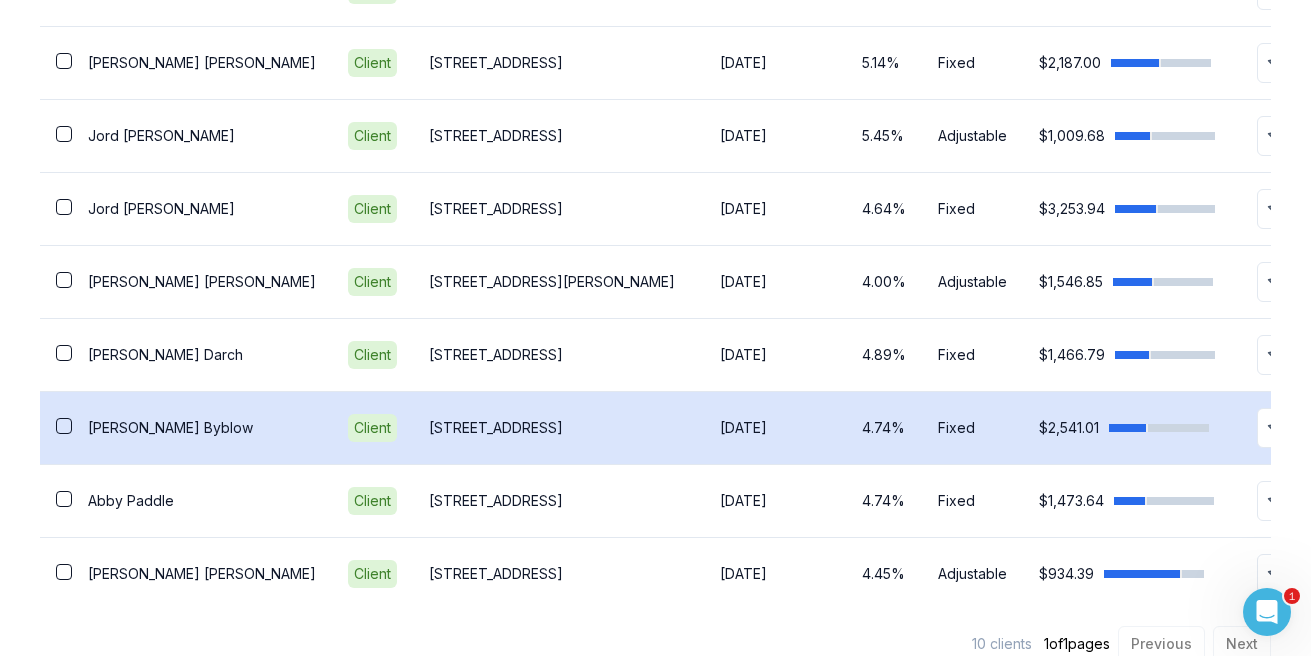 click on "[STREET_ADDRESS]" at bounding box center (558, 427) 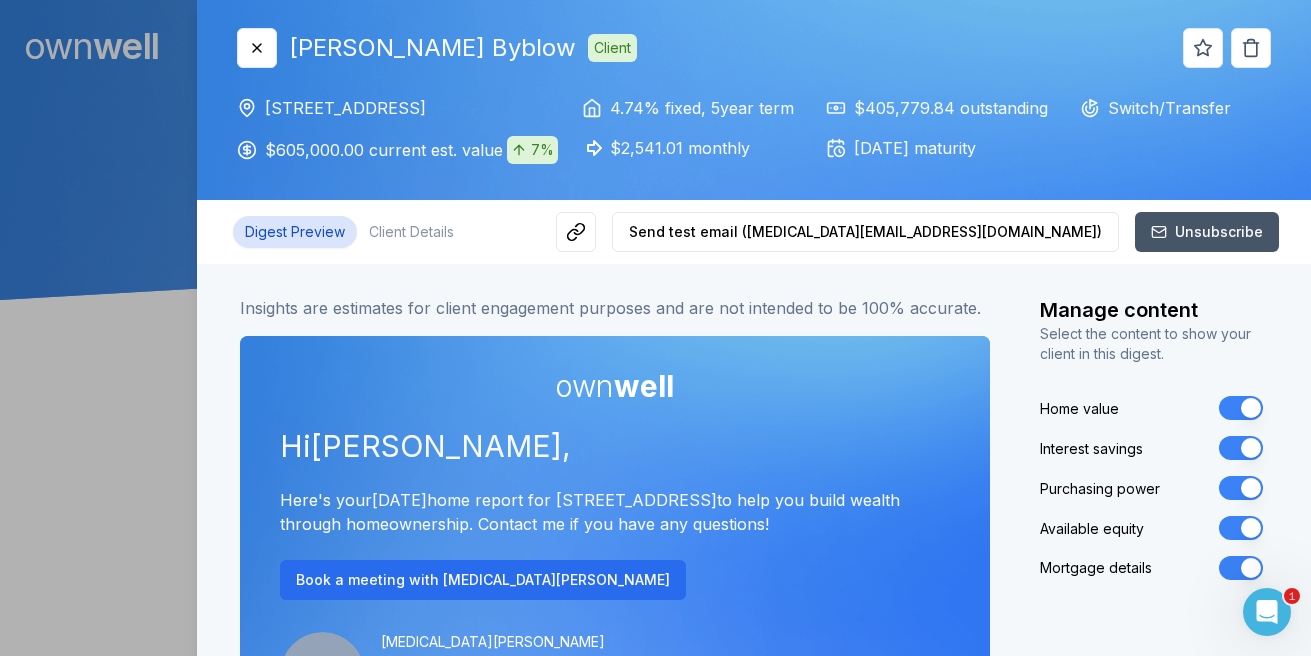 scroll, scrollTop: 0, scrollLeft: 0, axis: both 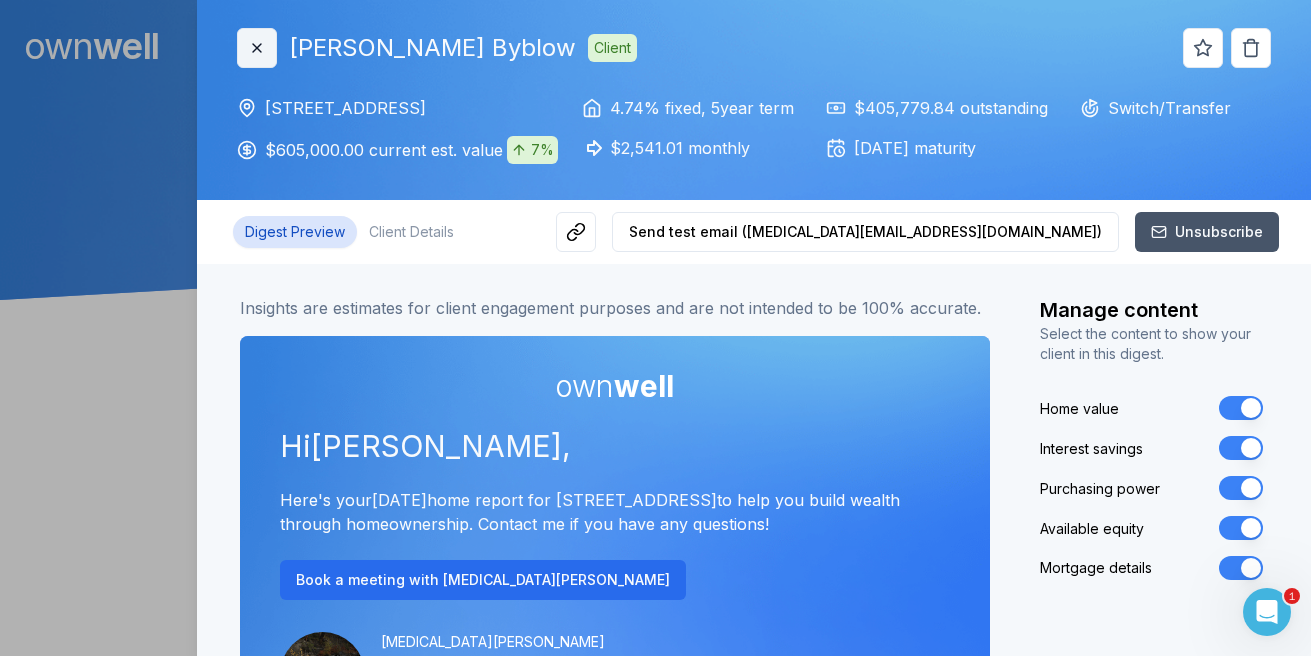 click 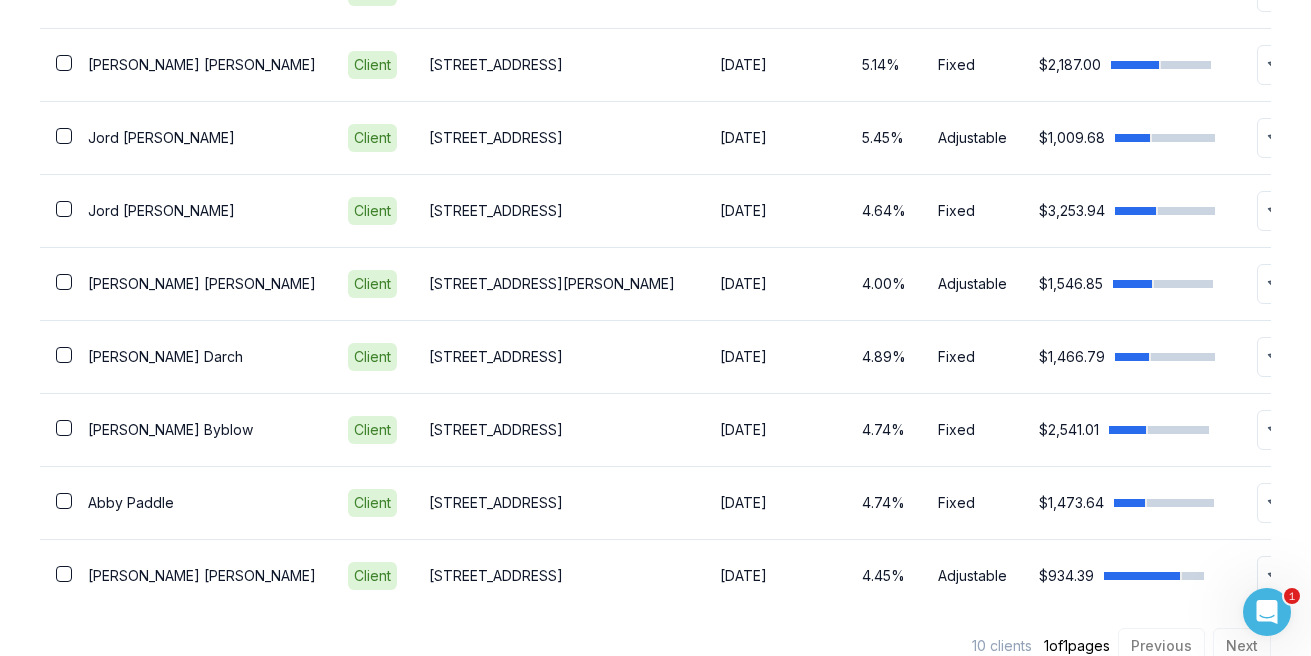 scroll, scrollTop: 843, scrollLeft: 0, axis: vertical 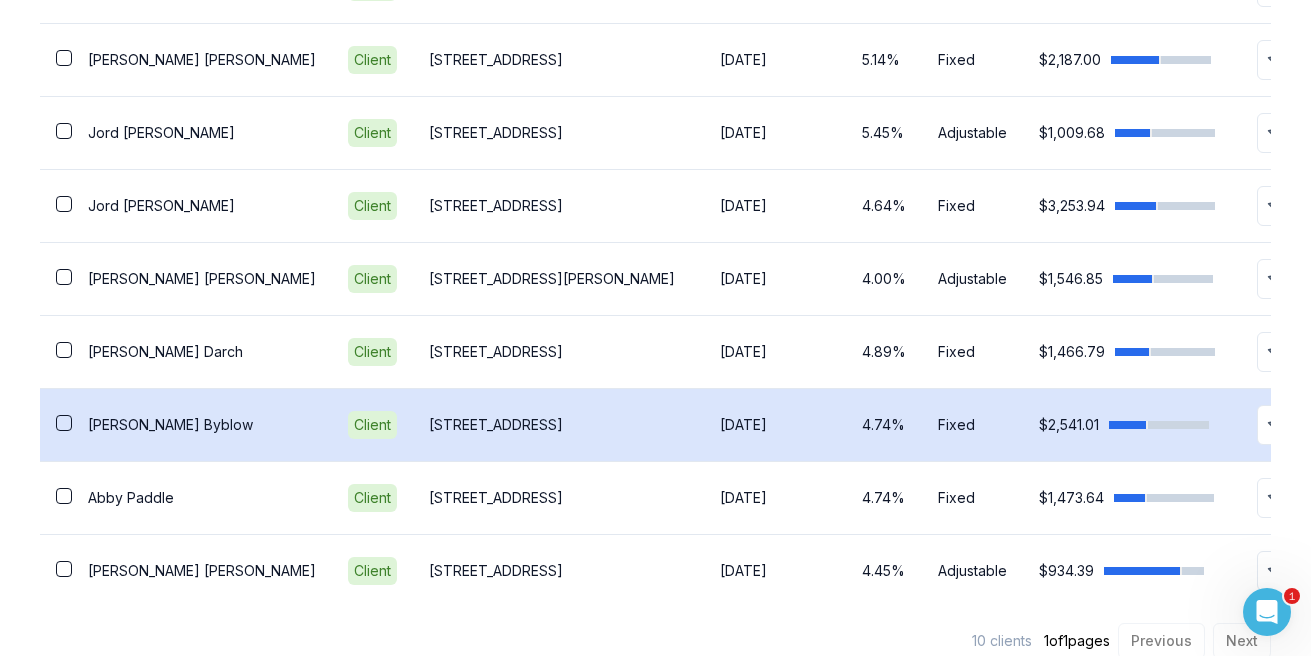 click on "4.74%" at bounding box center [884, 424] 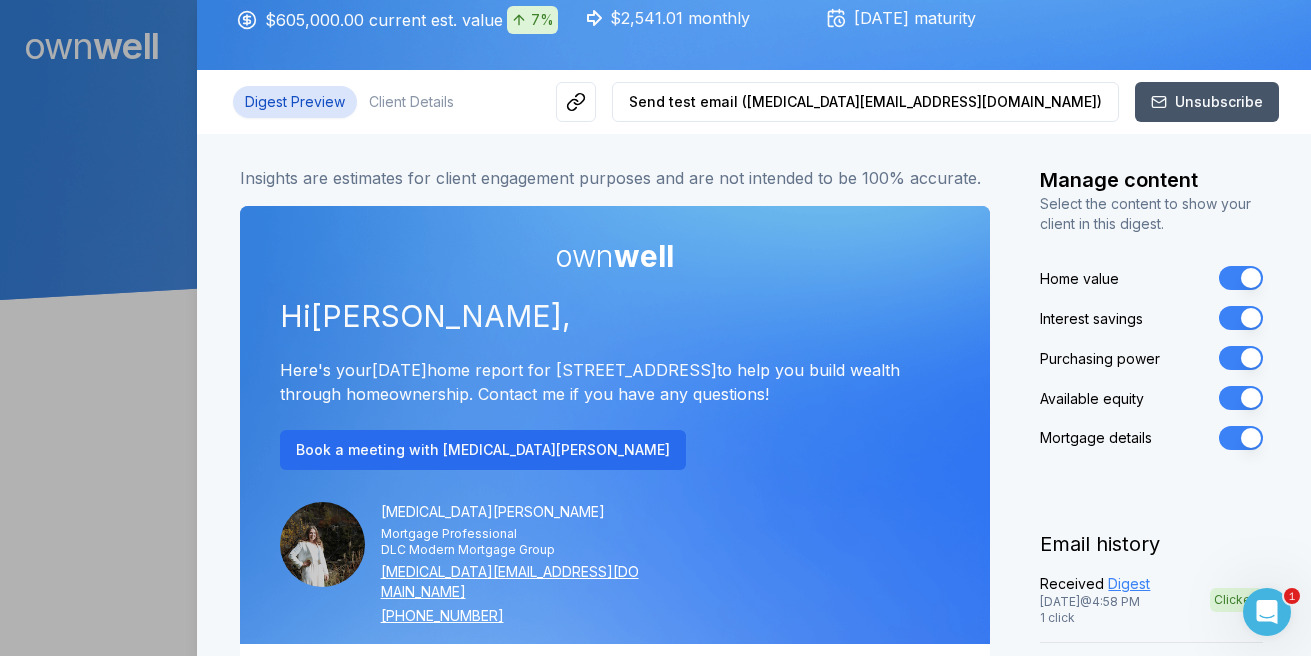 scroll, scrollTop: 0, scrollLeft: 0, axis: both 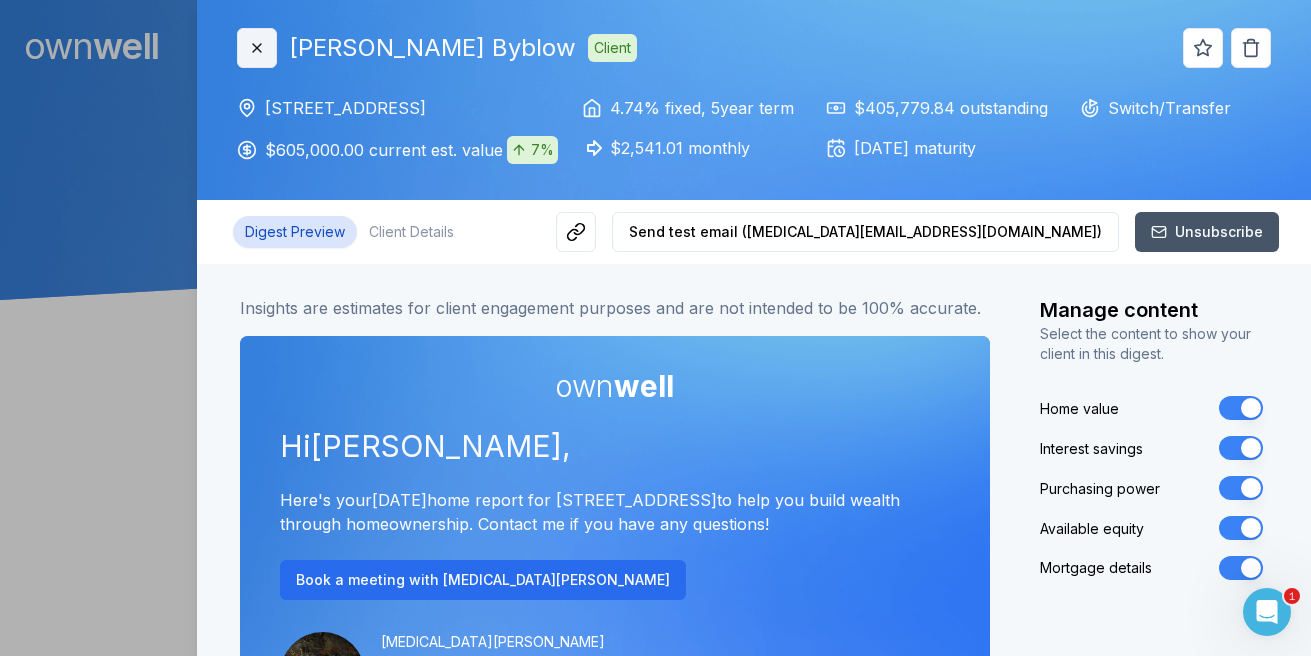 click 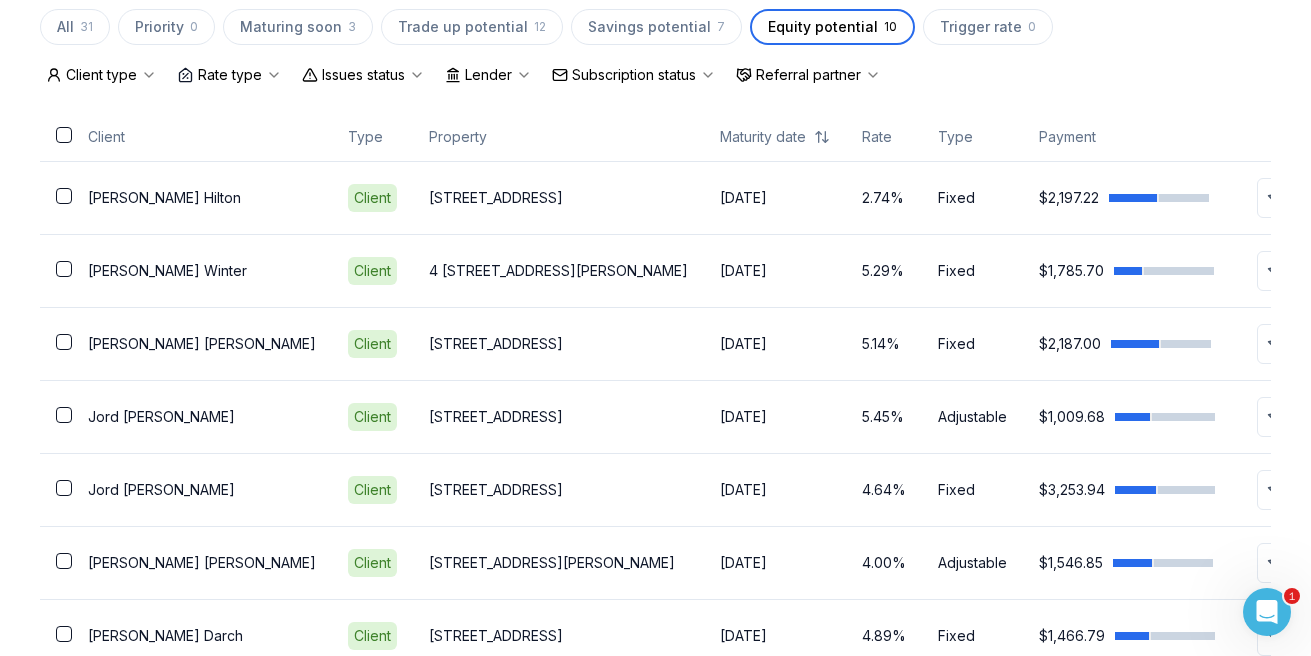 scroll, scrollTop: 562, scrollLeft: 0, axis: vertical 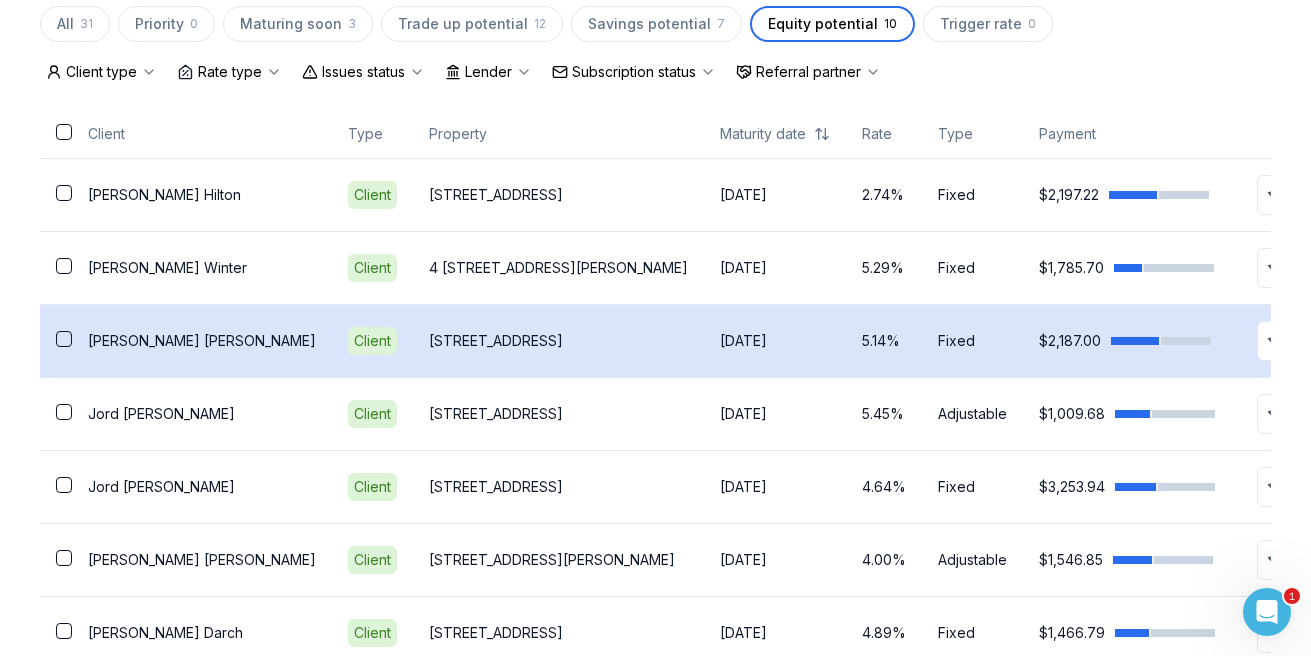 click on "[STREET_ADDRESS]" at bounding box center [558, 341] 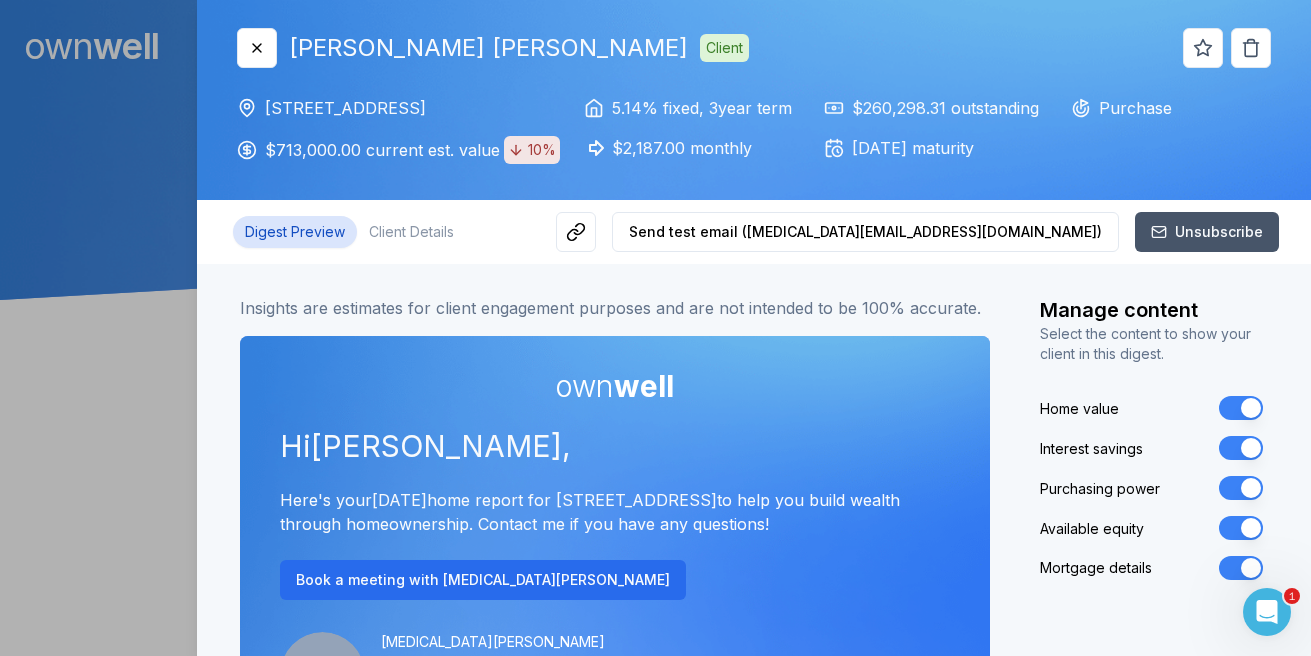 scroll, scrollTop: 0, scrollLeft: 0, axis: both 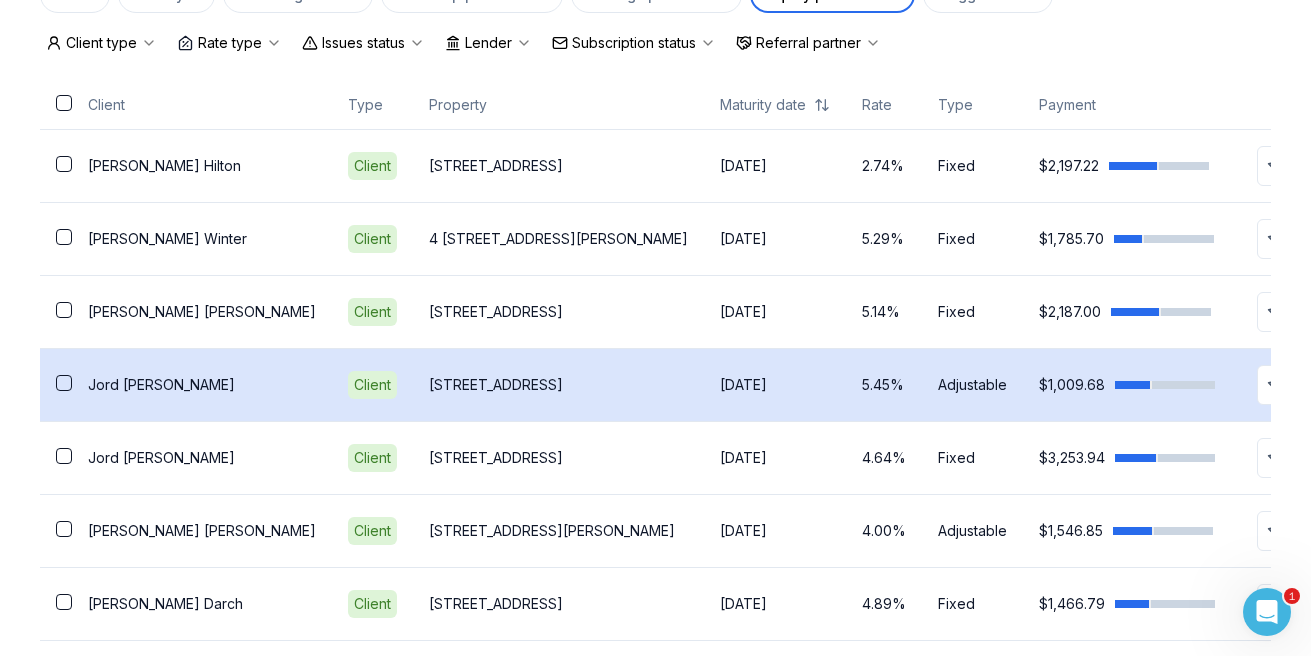 click on "[STREET_ADDRESS]" at bounding box center (558, 385) 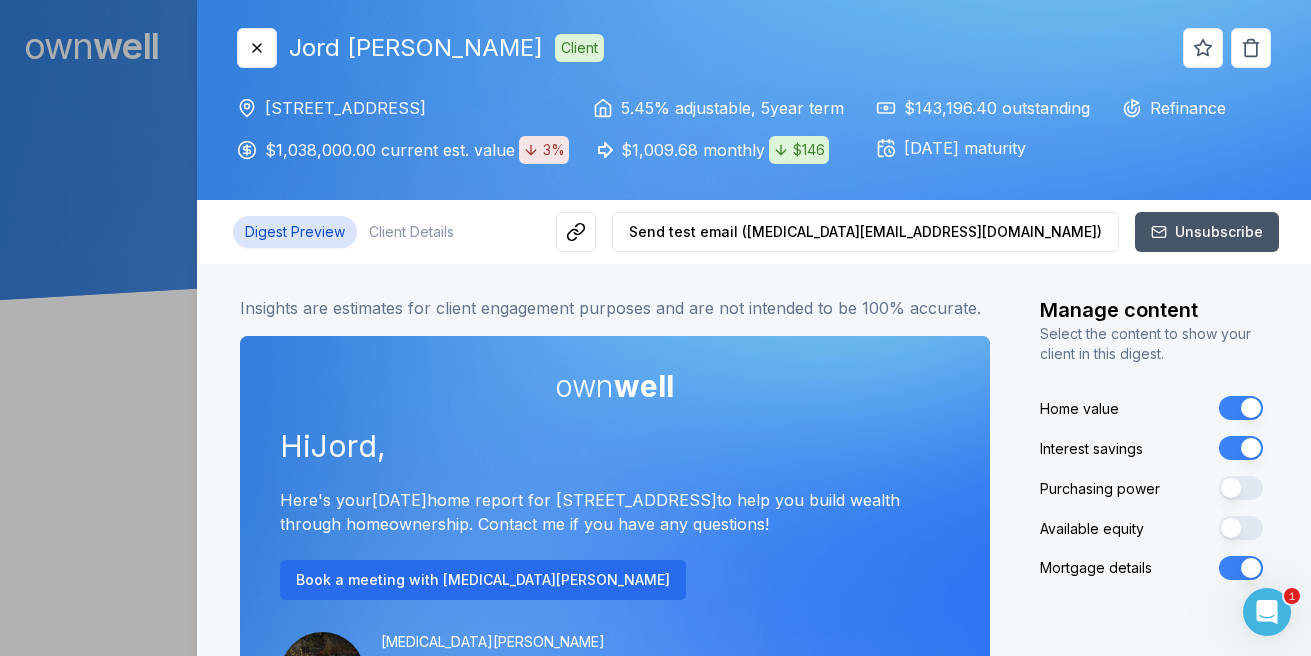 scroll, scrollTop: 0, scrollLeft: 0, axis: both 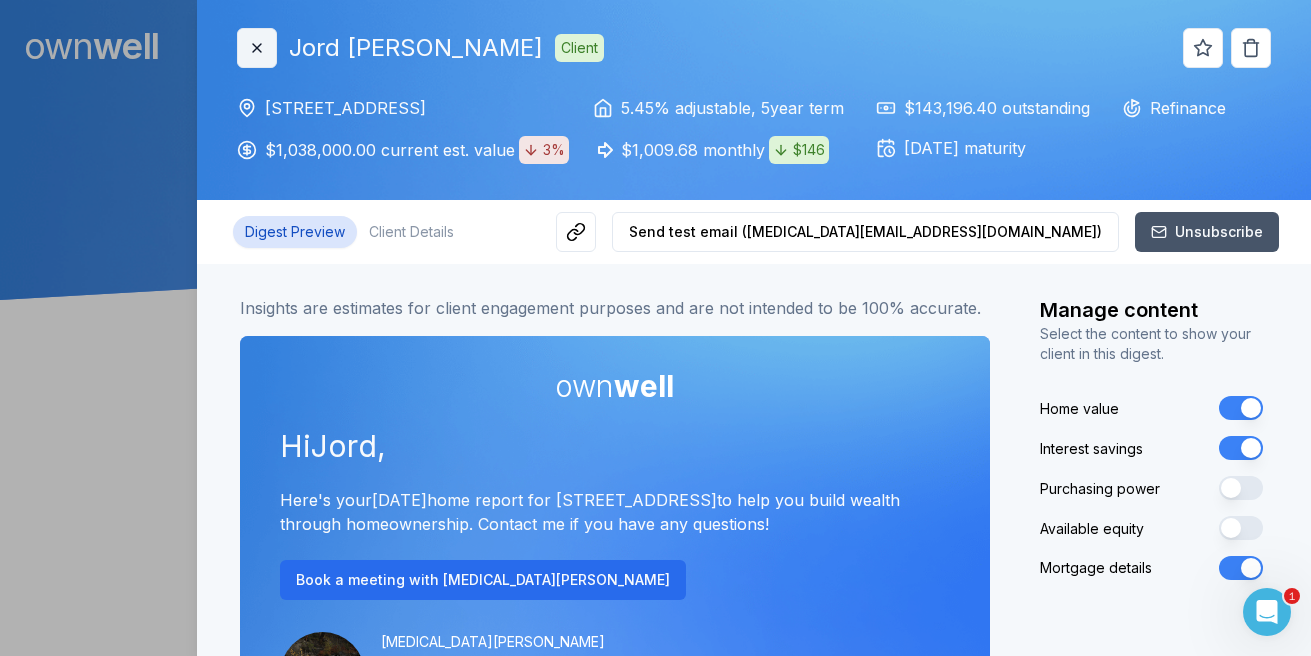 click 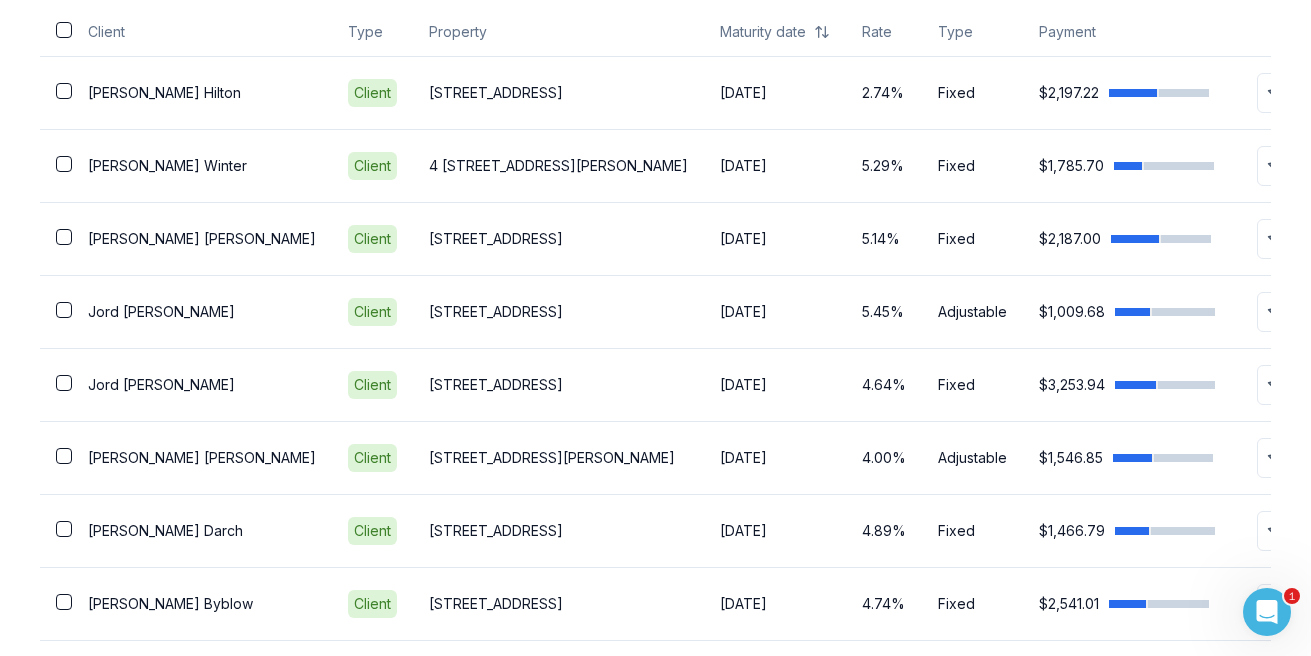scroll, scrollTop: 669, scrollLeft: 0, axis: vertical 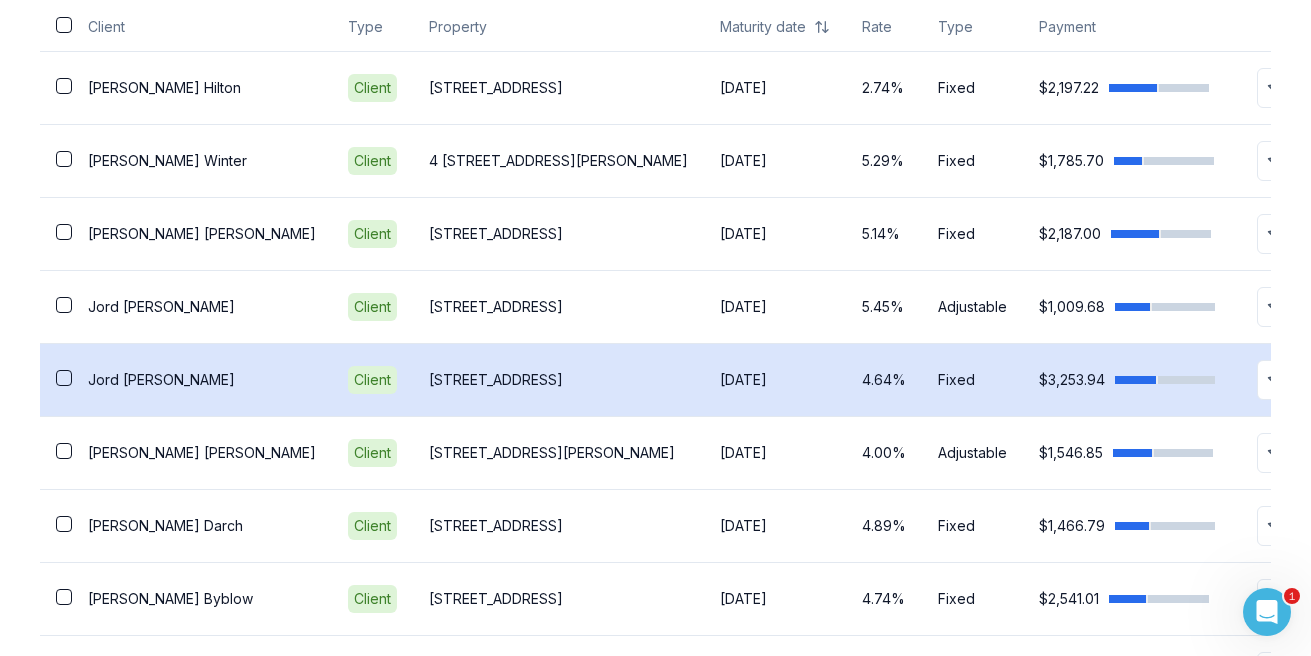 click on "[PERSON_NAME]" at bounding box center (202, 380) 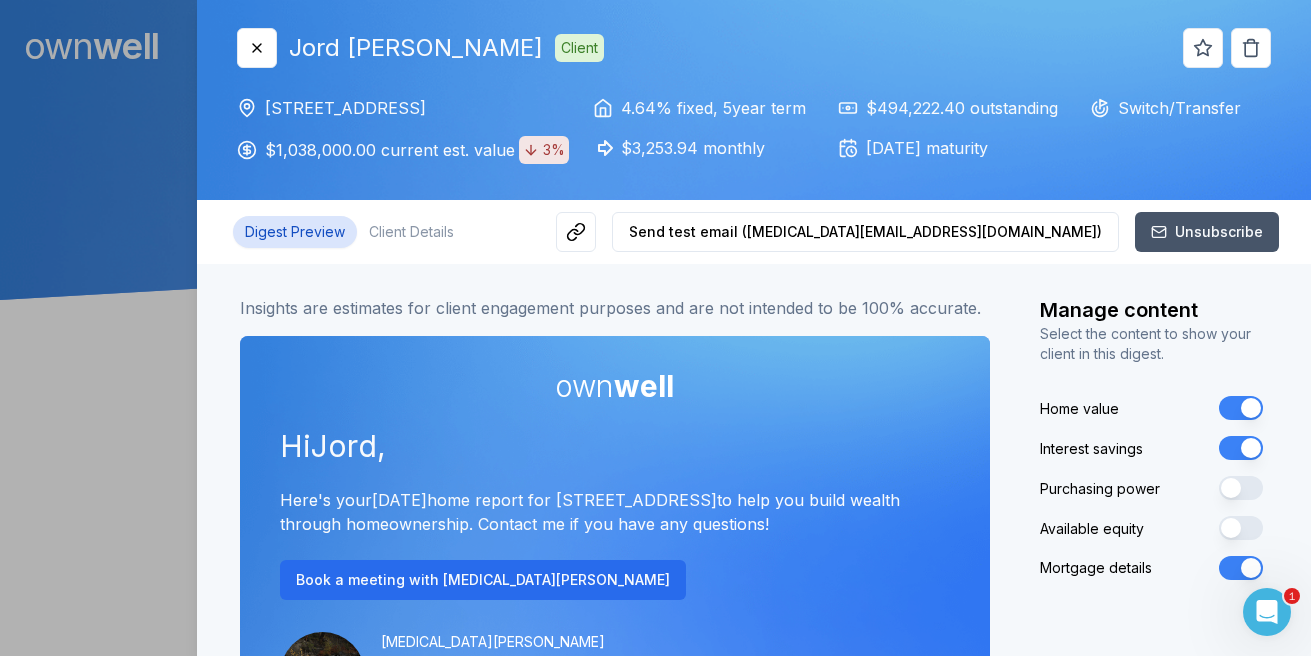 scroll, scrollTop: 0, scrollLeft: 0, axis: both 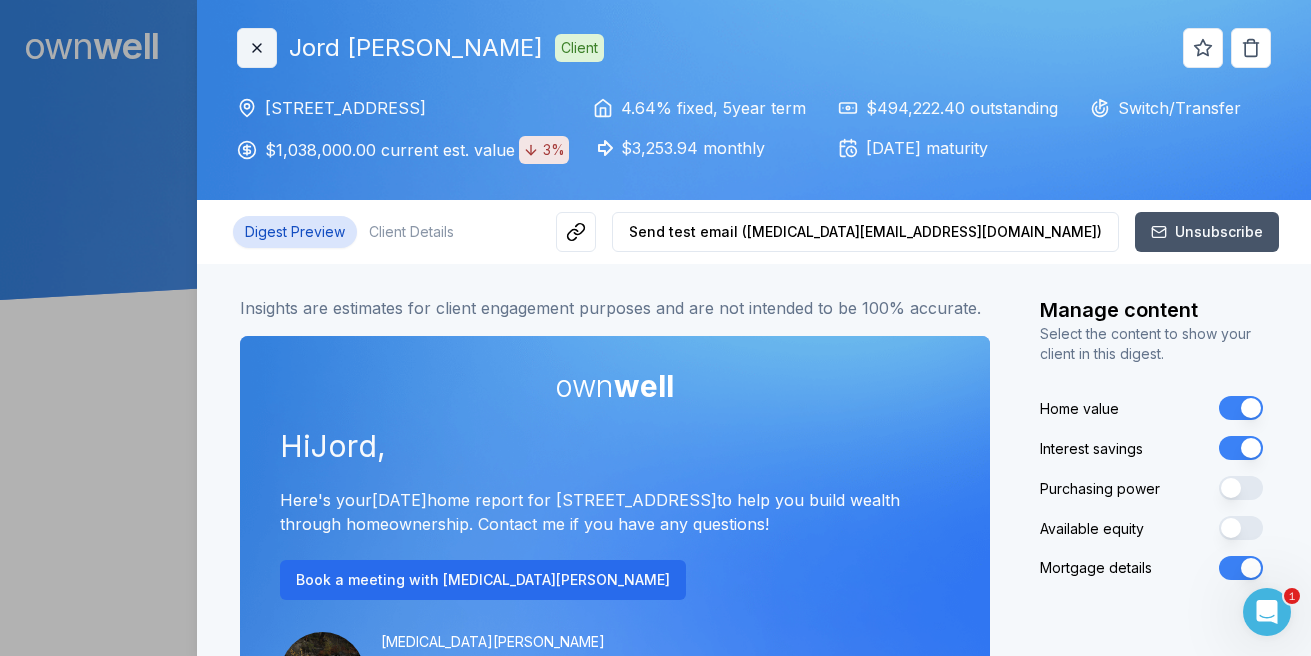 click on "Close" at bounding box center (257, 48) 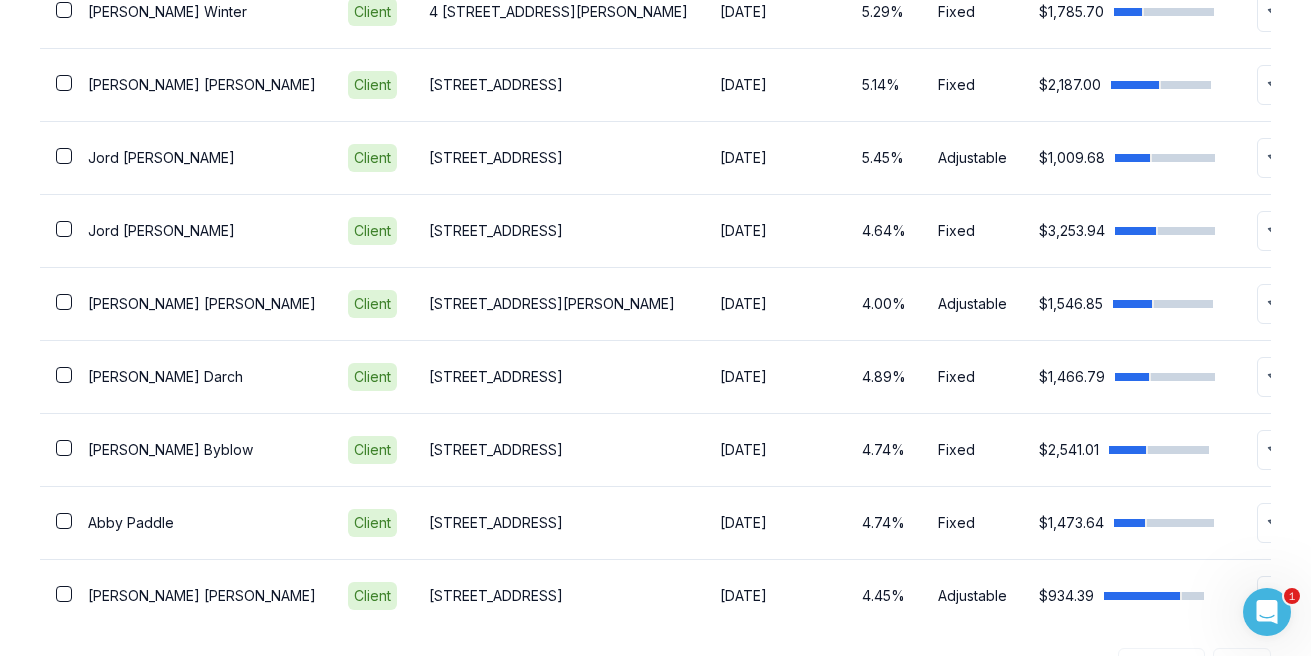 scroll, scrollTop: 838, scrollLeft: 0, axis: vertical 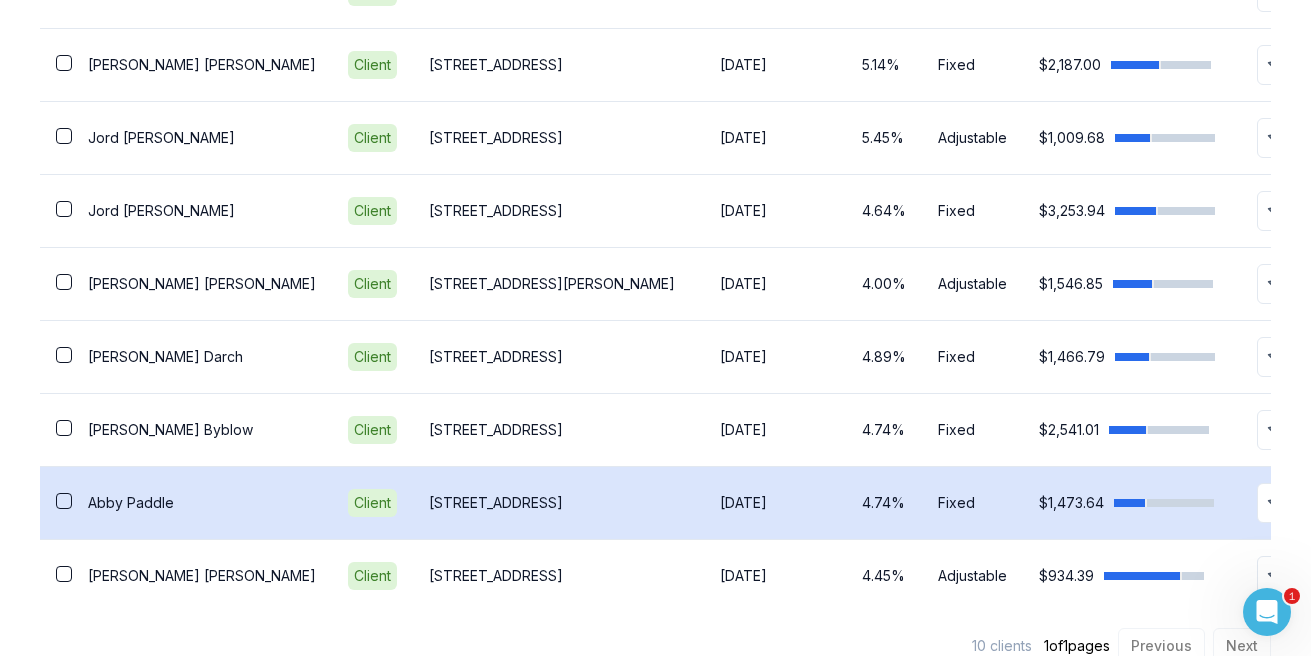 click on "[PERSON_NAME]" at bounding box center [202, 503] 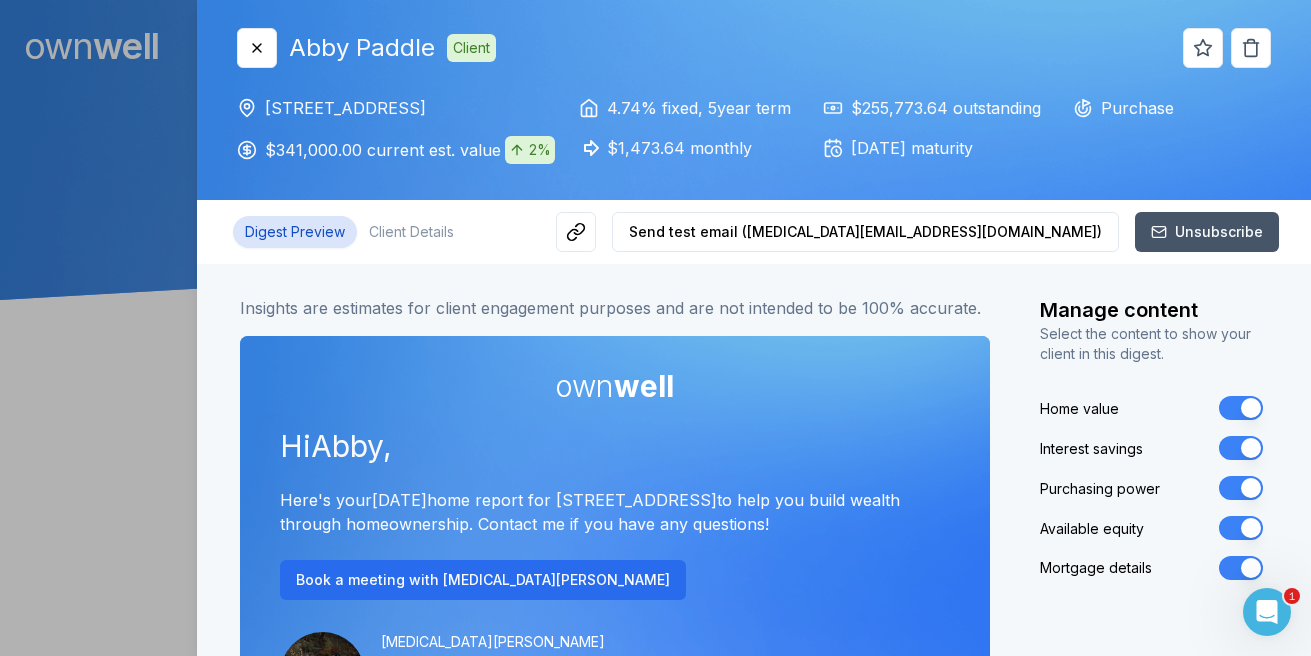 scroll, scrollTop: 0, scrollLeft: 0, axis: both 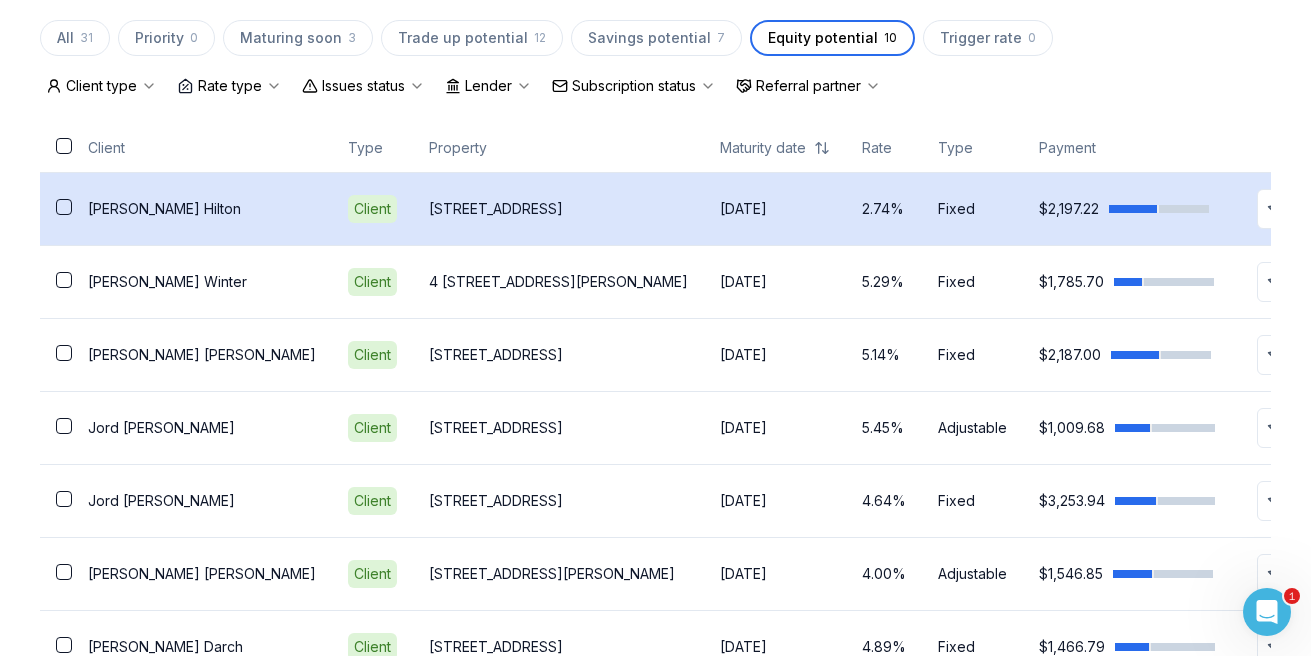 click on "[PERSON_NAME]" at bounding box center (202, 209) 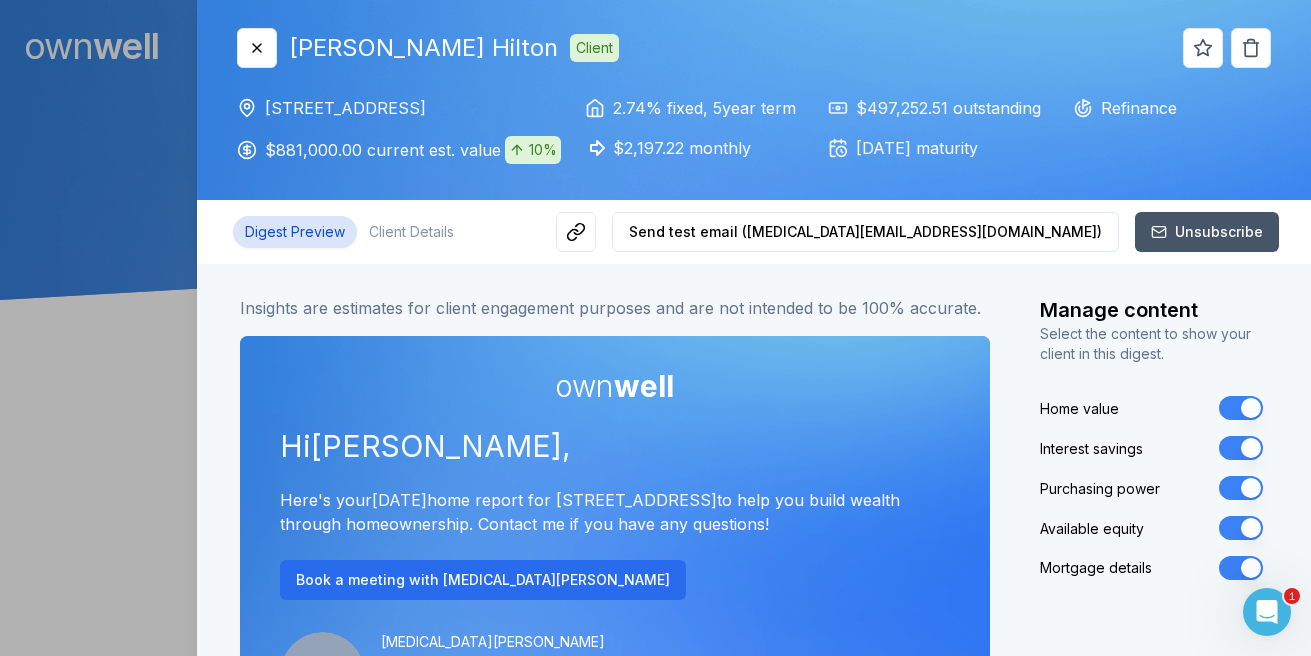 scroll, scrollTop: 0, scrollLeft: 0, axis: both 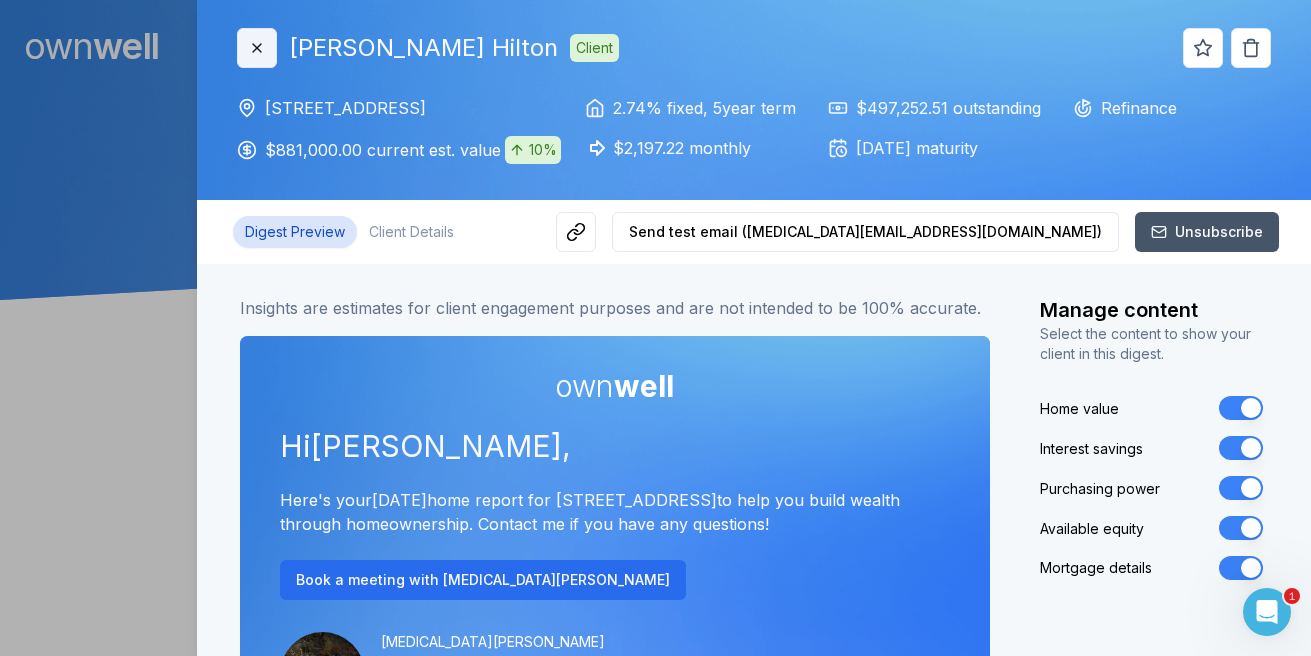 click on "Close" at bounding box center (257, 48) 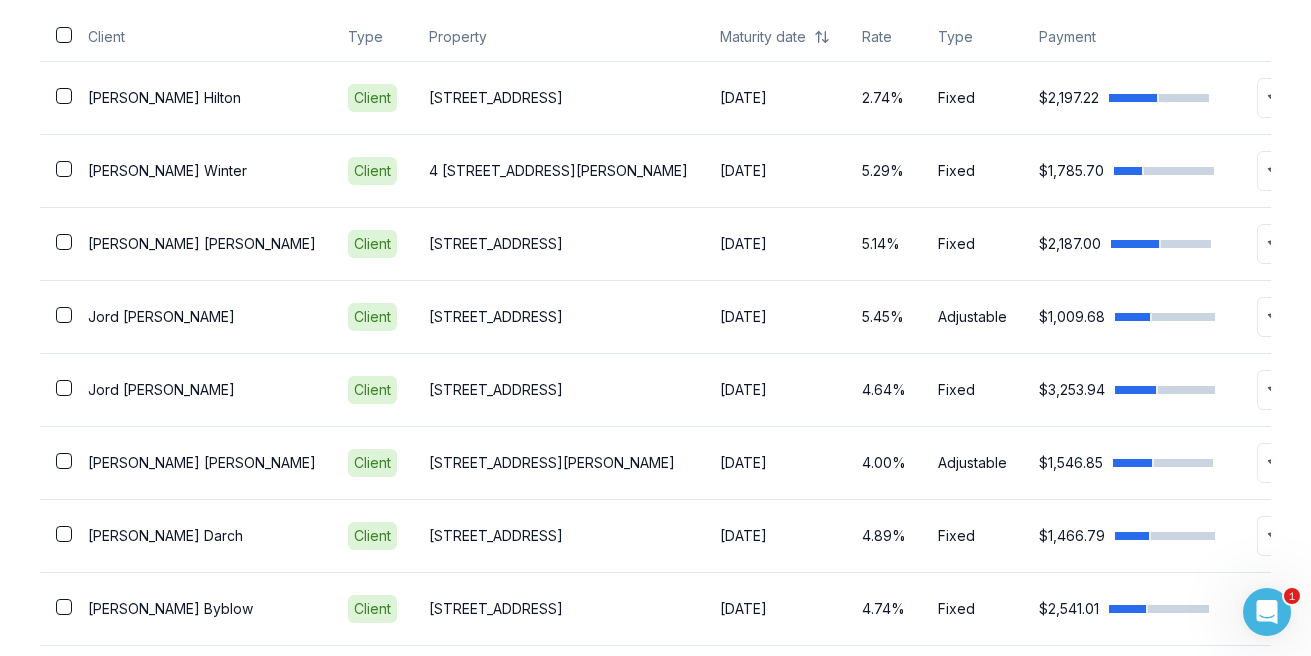 scroll, scrollTop: 666, scrollLeft: 0, axis: vertical 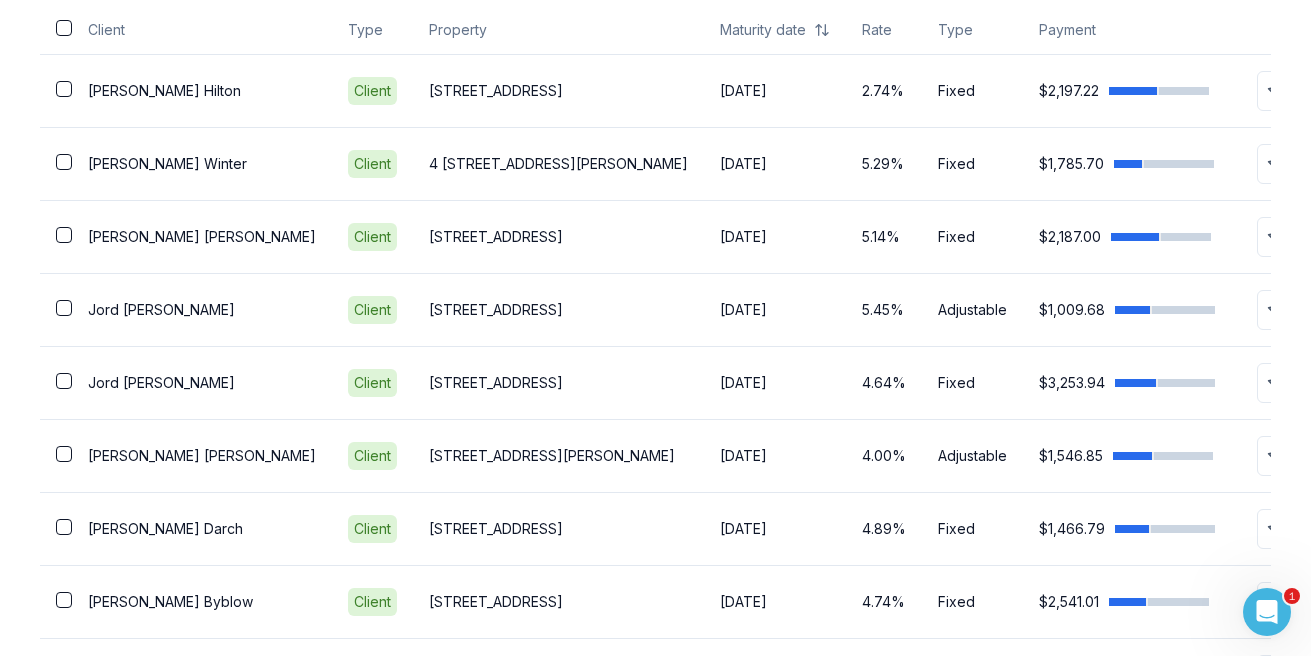 click on "[PERSON_NAME]" at bounding box center [202, 455] 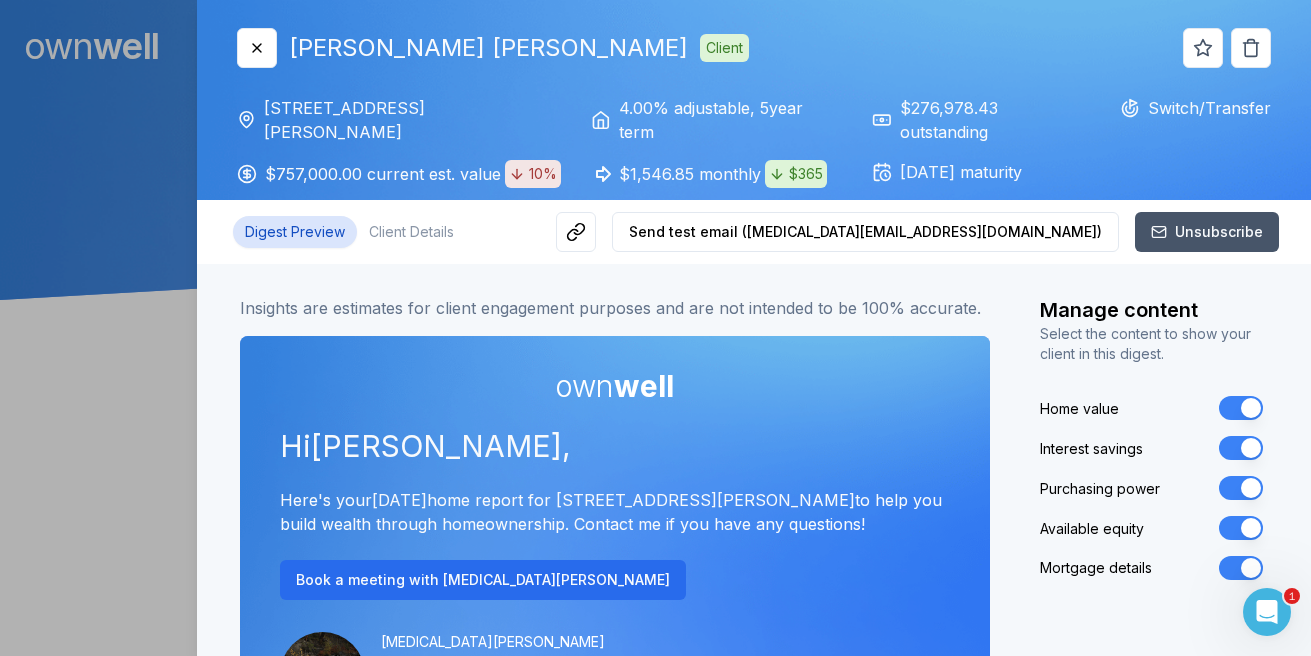 scroll, scrollTop: 0, scrollLeft: 0, axis: both 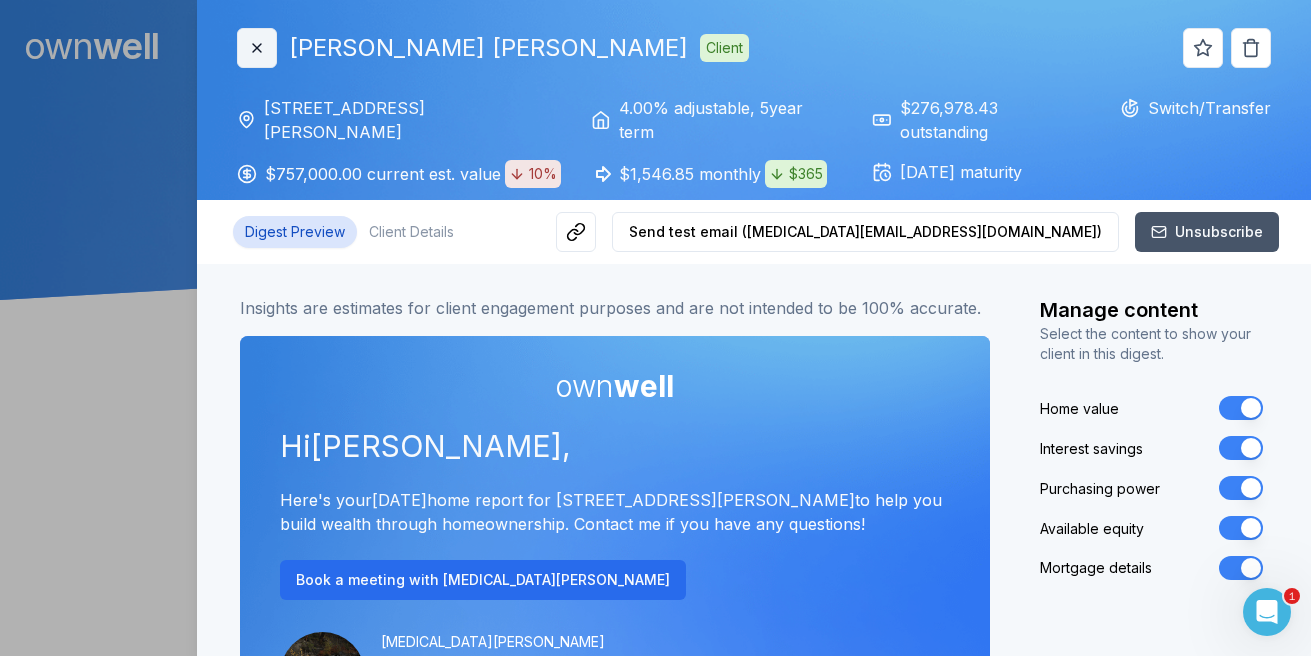 click on "Close" at bounding box center [257, 48] 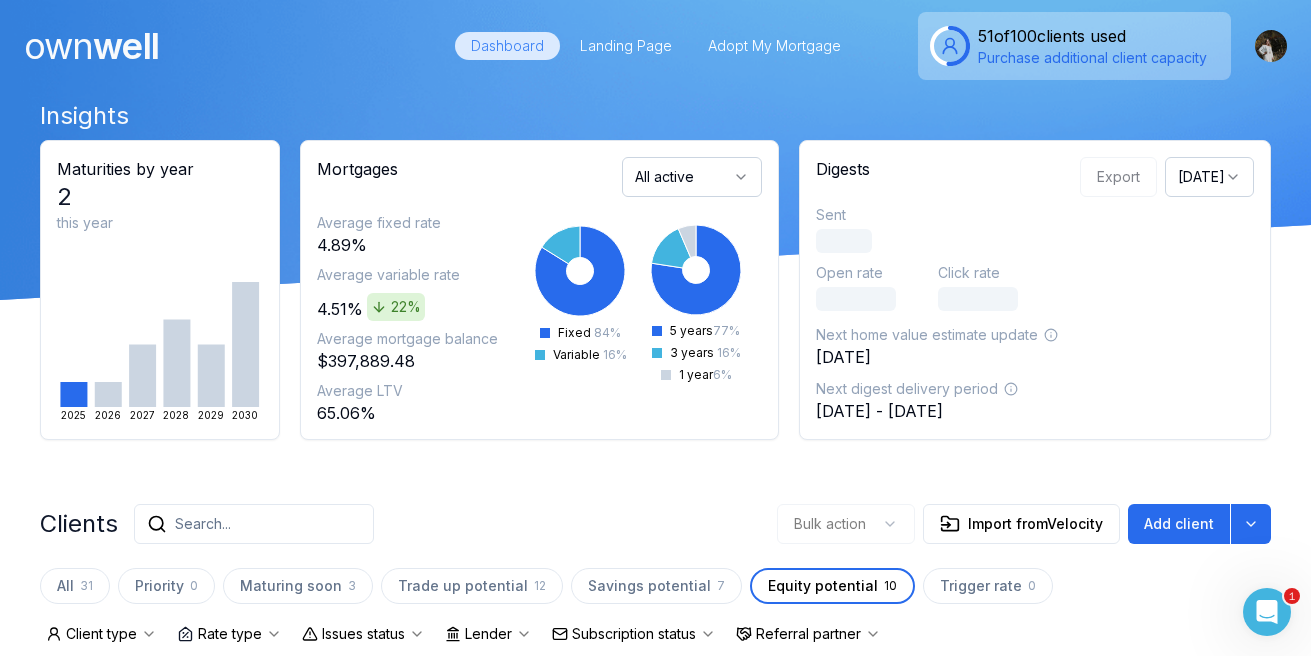 click on "own well Dashboard Landing Page Adopt My Mortgage 51  of  100  clients used Purchase additional client capacity" at bounding box center (655, 46) 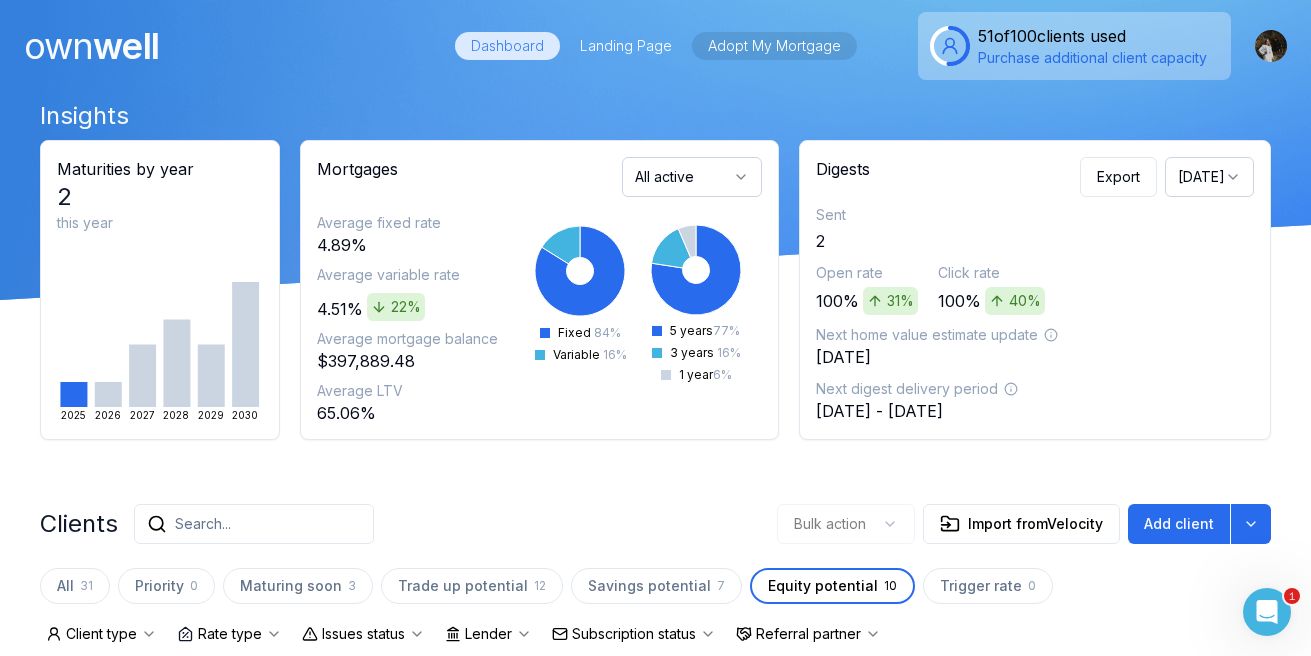 click on "Adopt My Mortgage" at bounding box center [774, 46] 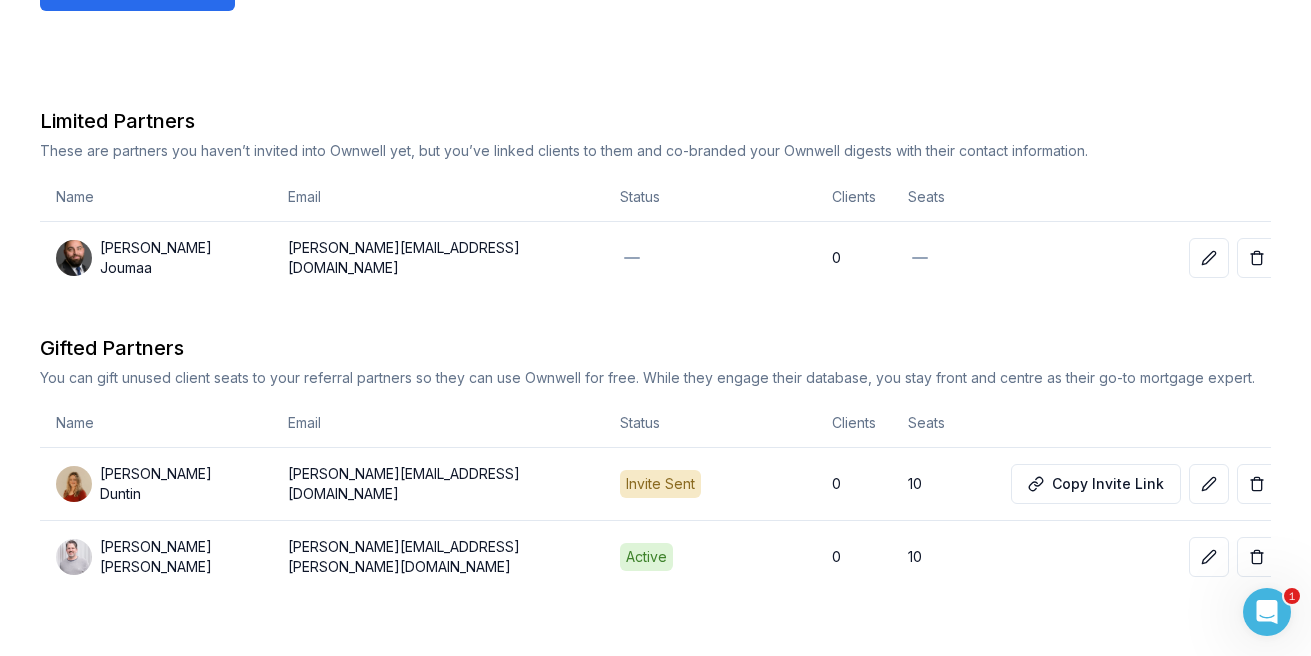 scroll, scrollTop: 371, scrollLeft: 0, axis: vertical 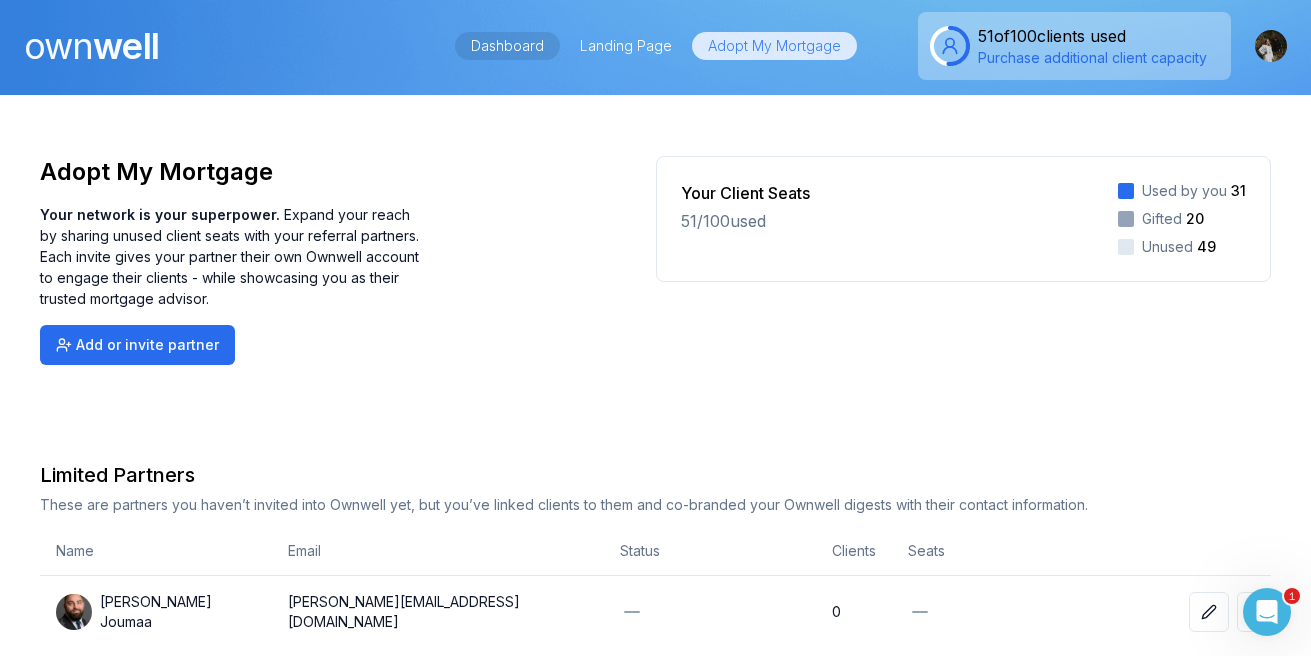 click on "Dashboard" at bounding box center [507, 46] 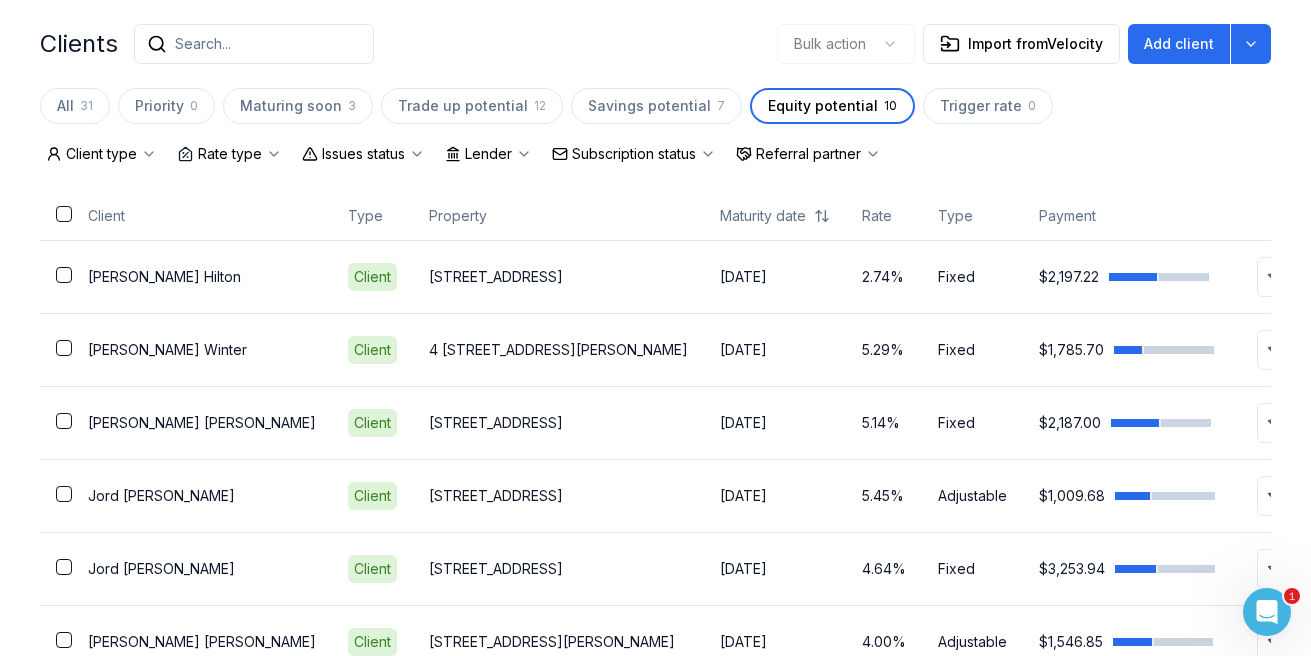 scroll, scrollTop: 572, scrollLeft: 0, axis: vertical 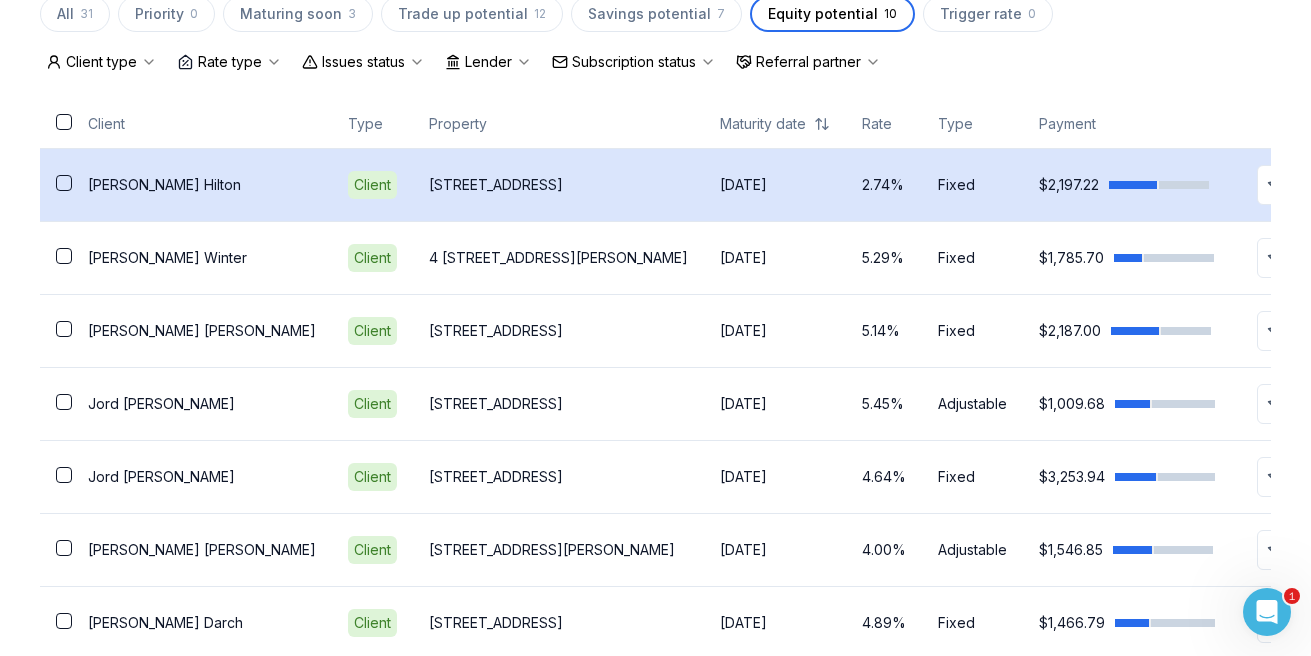 click on "[PERSON_NAME]" at bounding box center [202, 185] 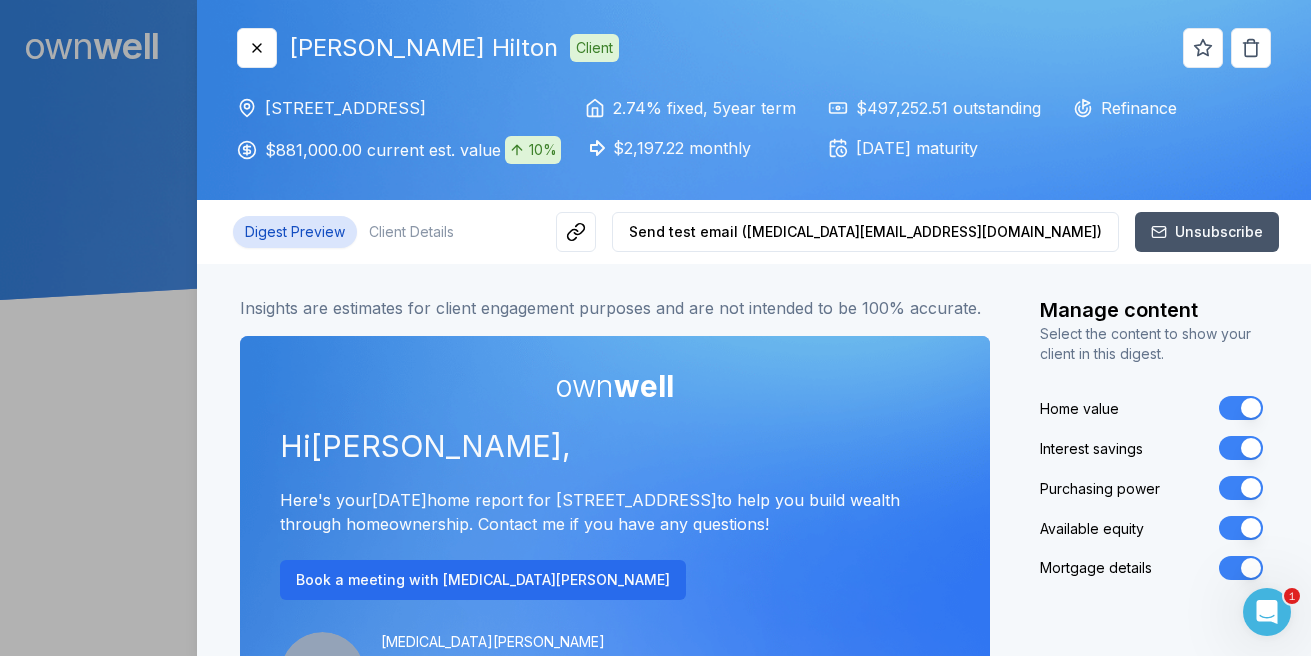 scroll, scrollTop: 0, scrollLeft: 0, axis: both 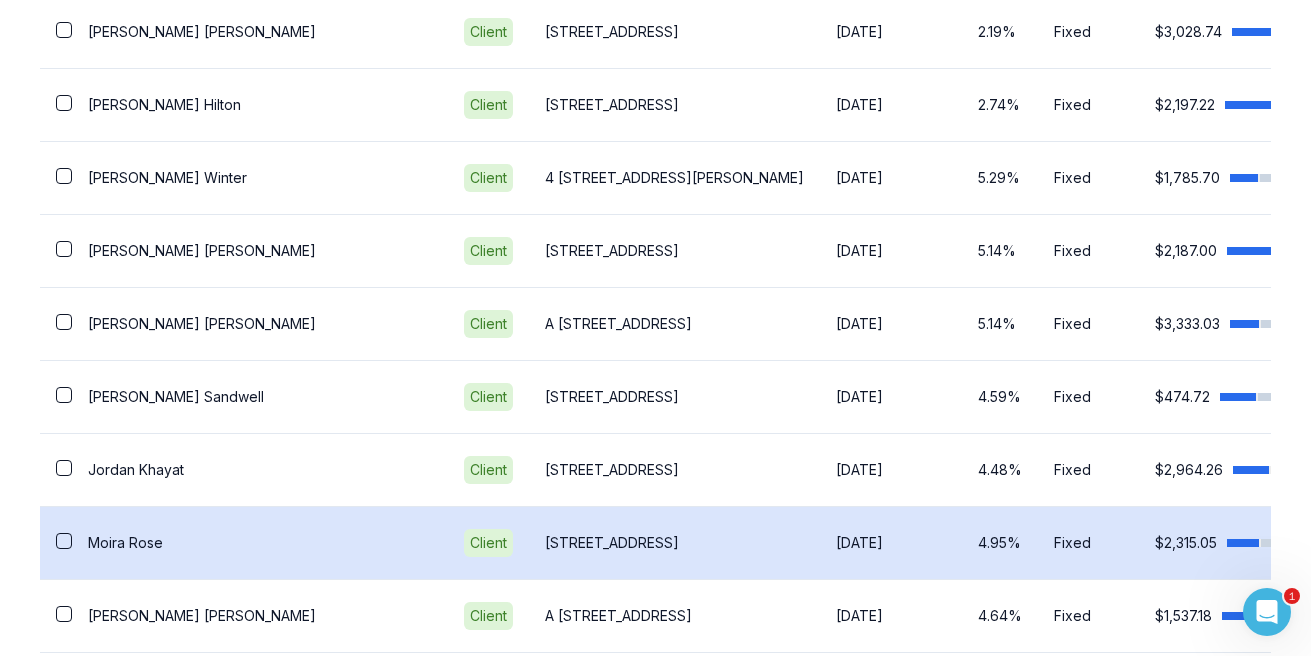 click on "[PERSON_NAME]" at bounding box center (260, 543) 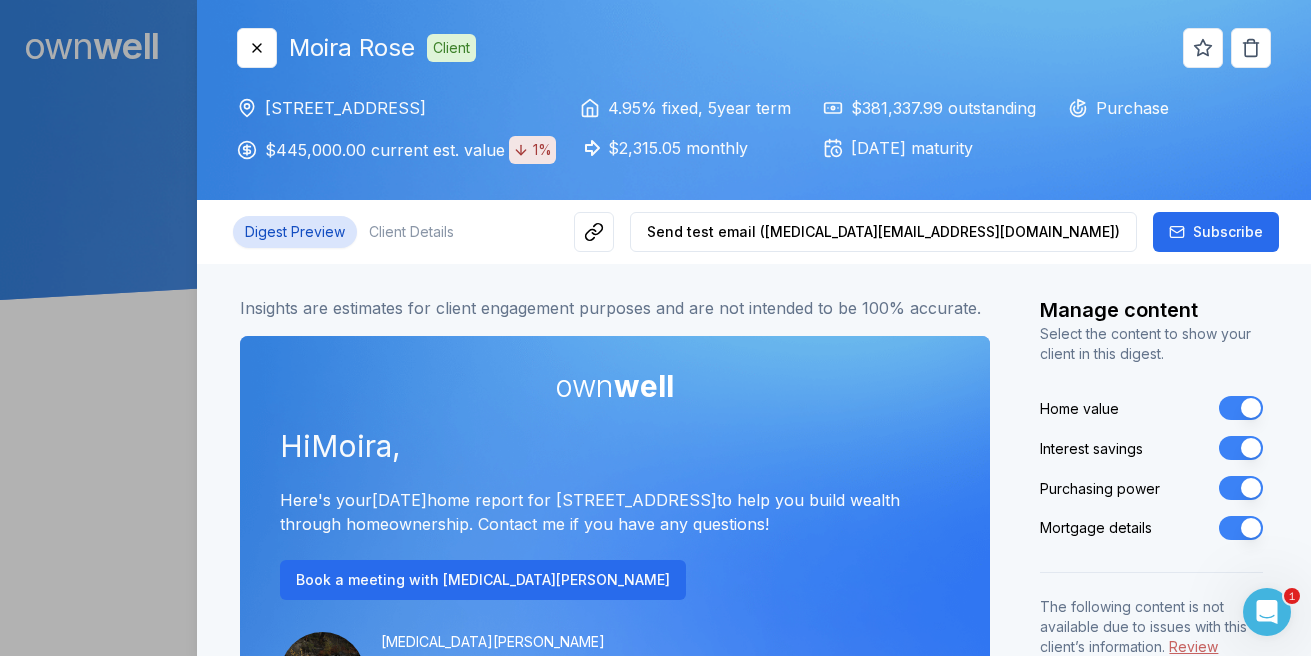 scroll, scrollTop: 0, scrollLeft: 0, axis: both 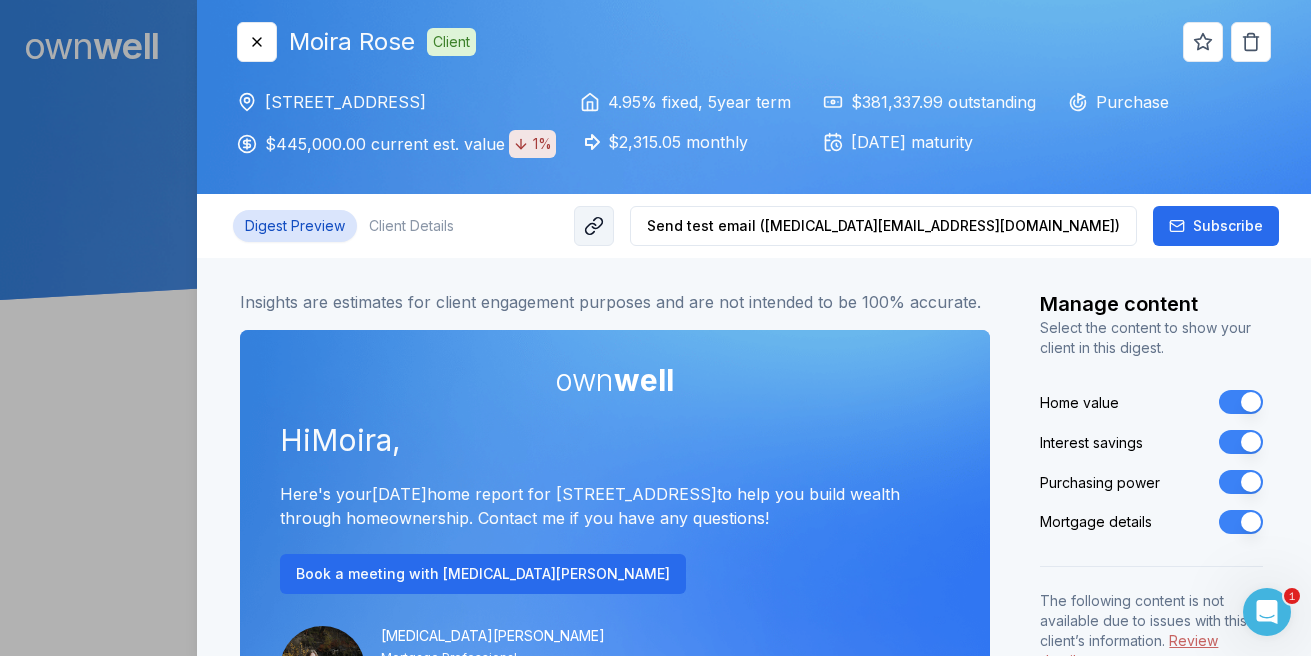 click 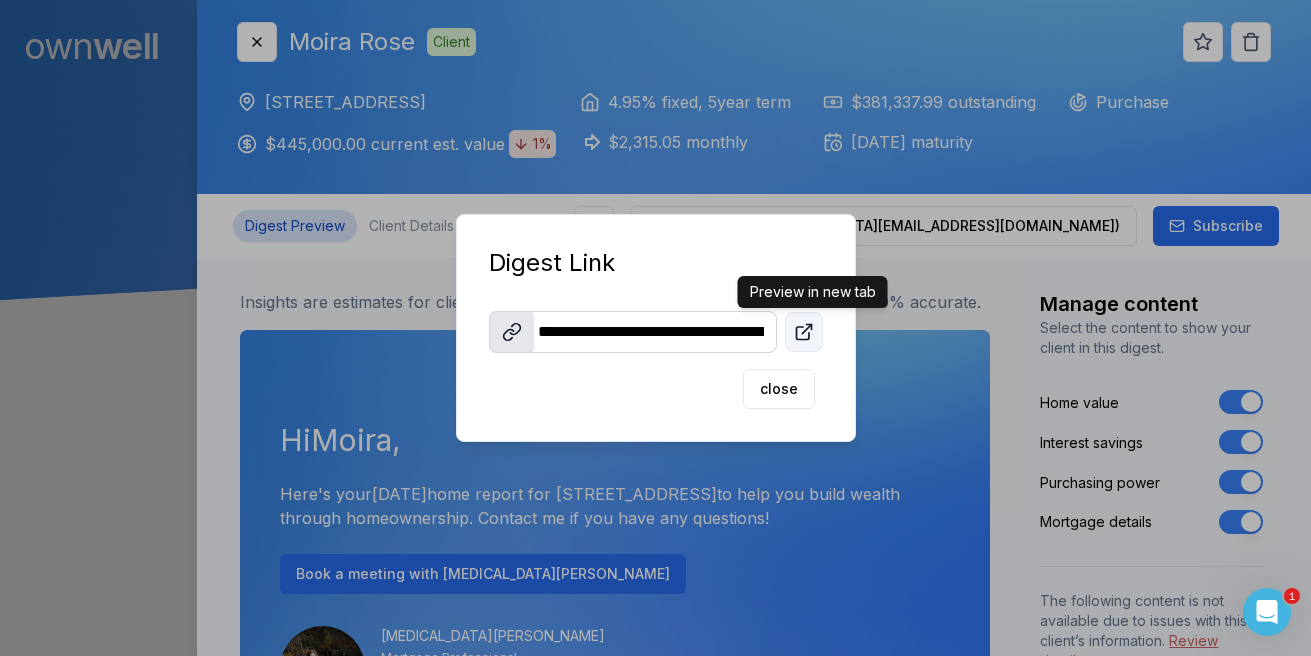 click 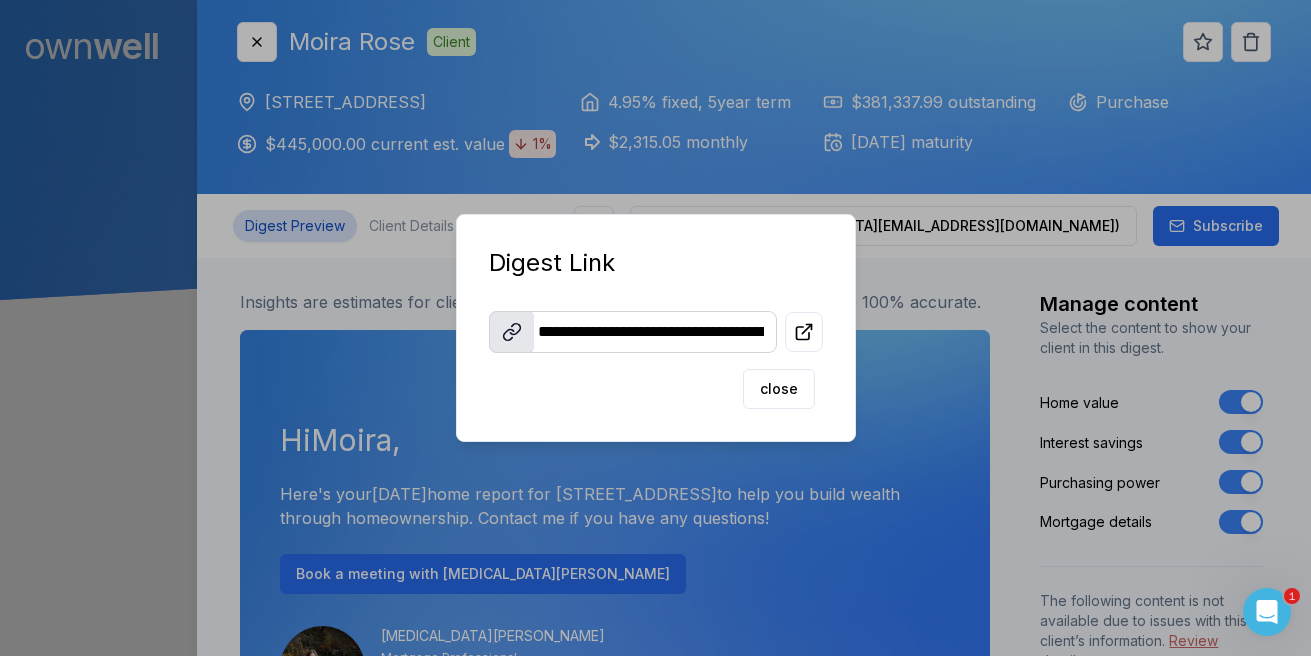 click on "Digest Link" at bounding box center (656, 263) 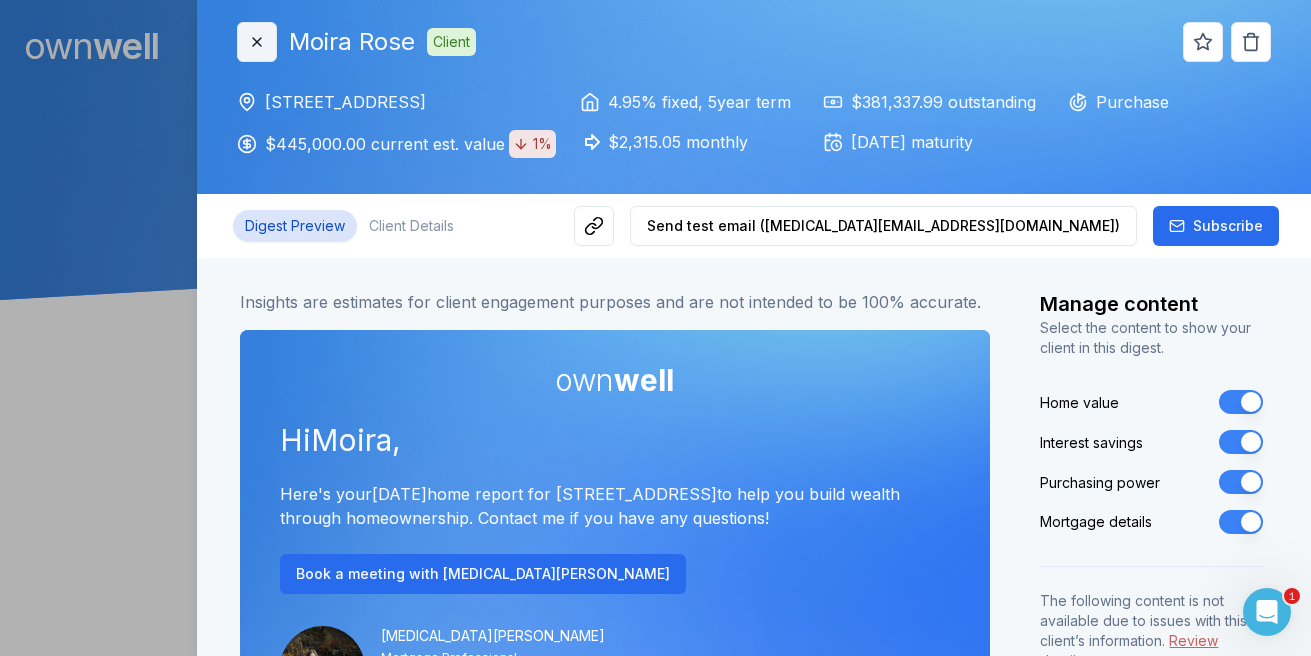 click on "Close" at bounding box center (257, 42) 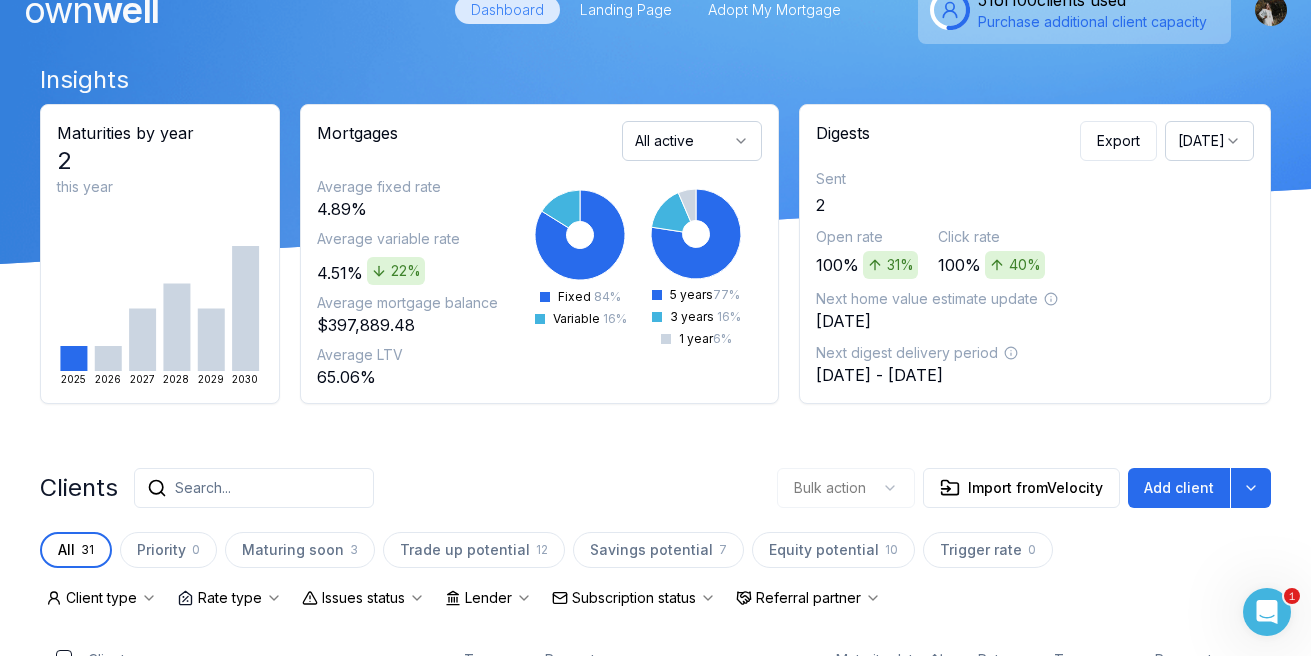 scroll, scrollTop: 42, scrollLeft: 0, axis: vertical 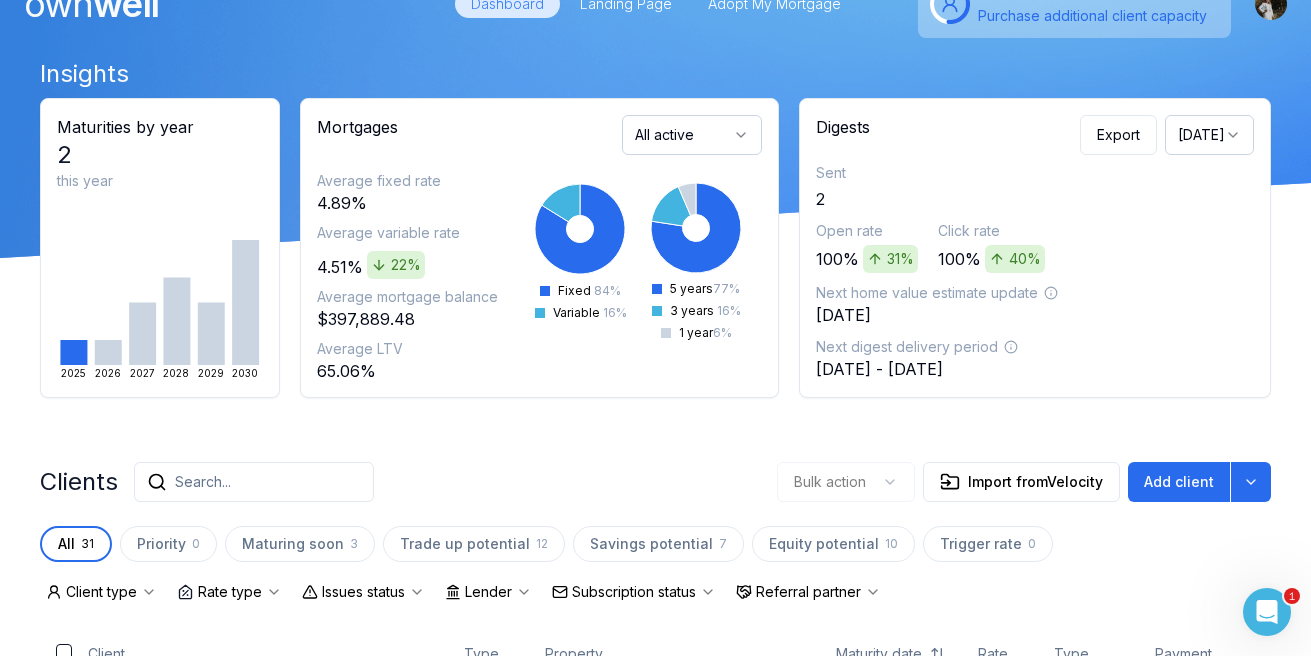 click on "[DATE]" at bounding box center [1209, 135] 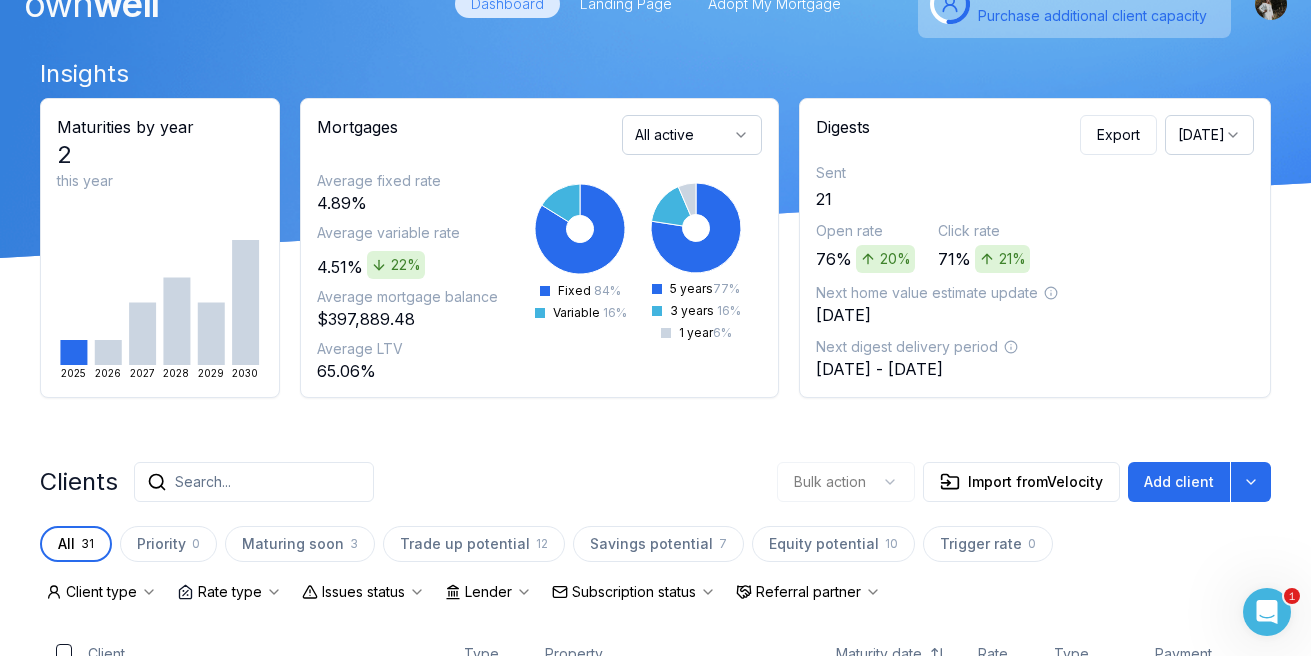 click on "[DATE]" at bounding box center [1209, 135] 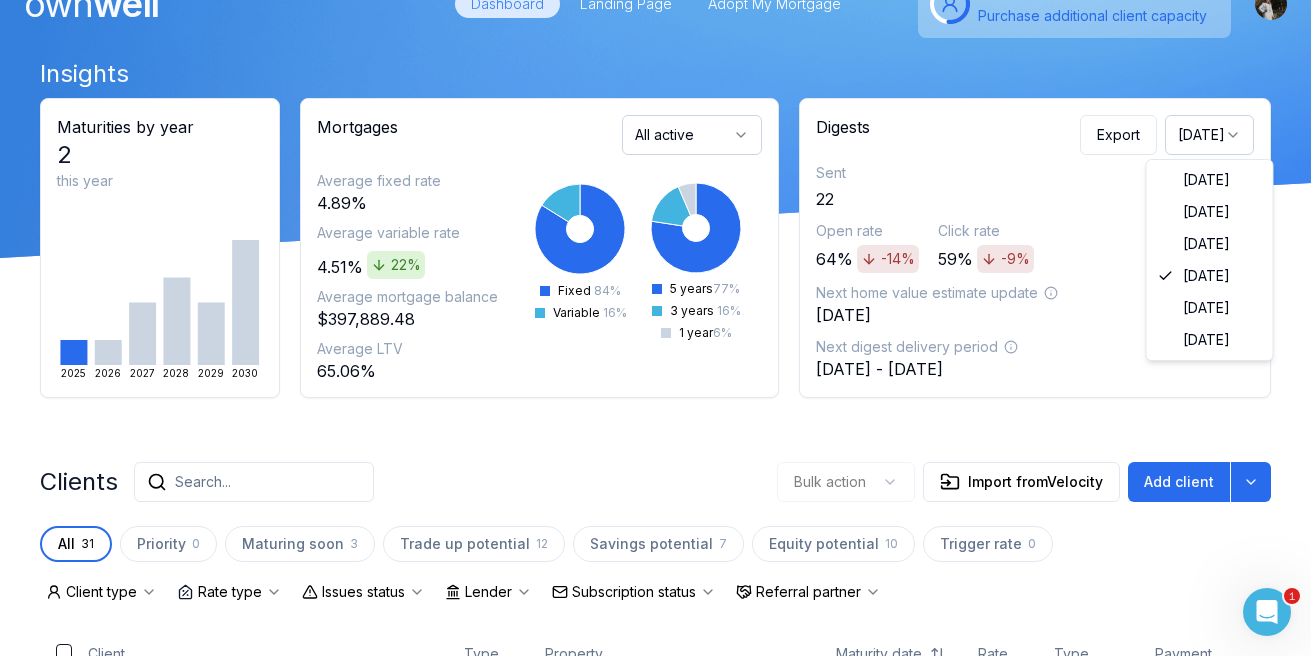 click on "[DATE]" at bounding box center [1209, 135] 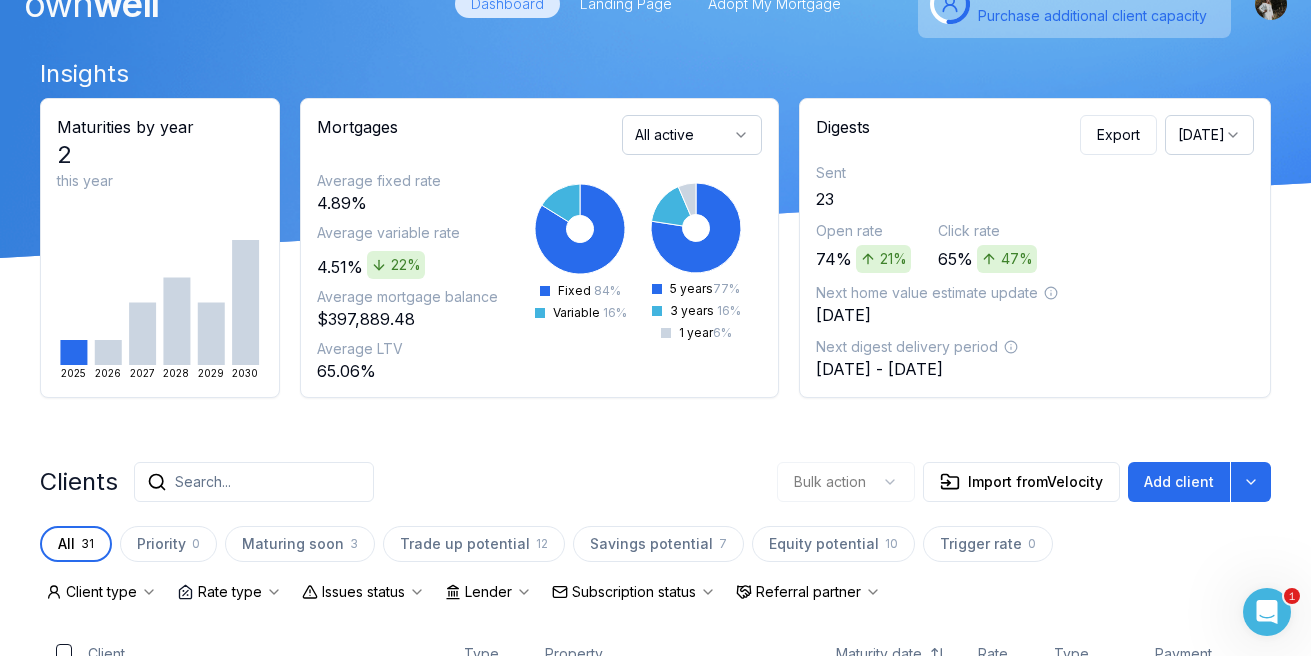 click on "[DATE]" at bounding box center [1209, 135] 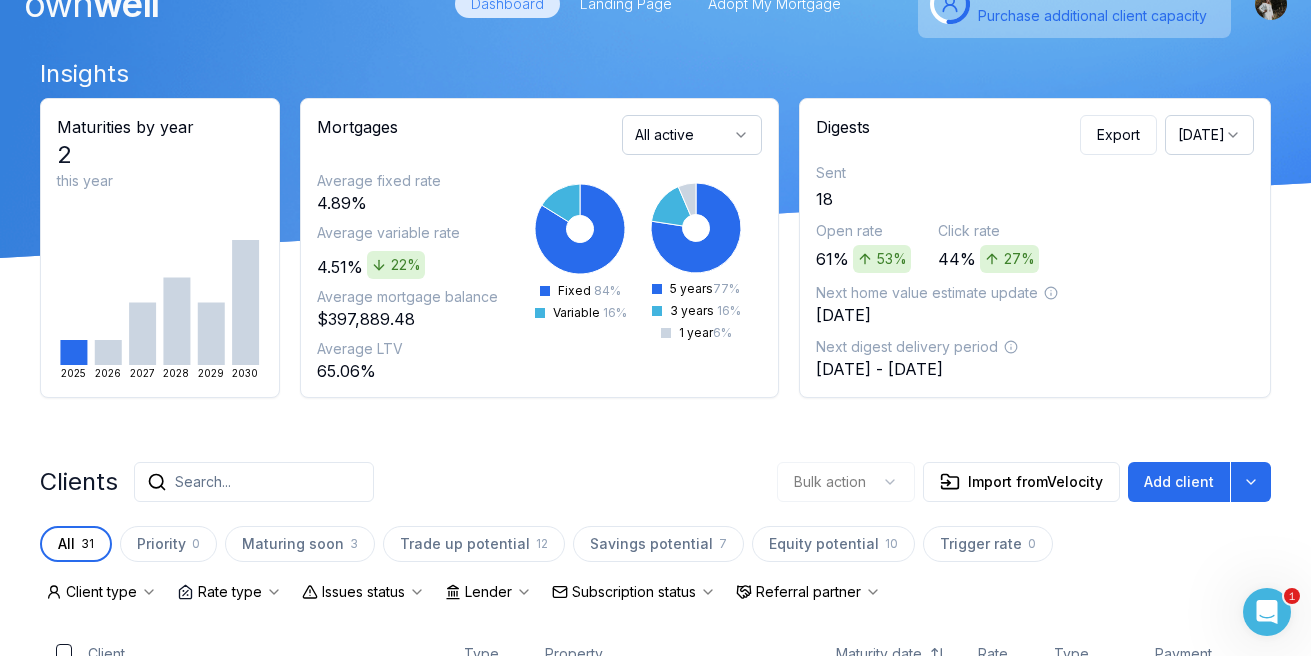 click on "[DATE]" at bounding box center (1209, 135) 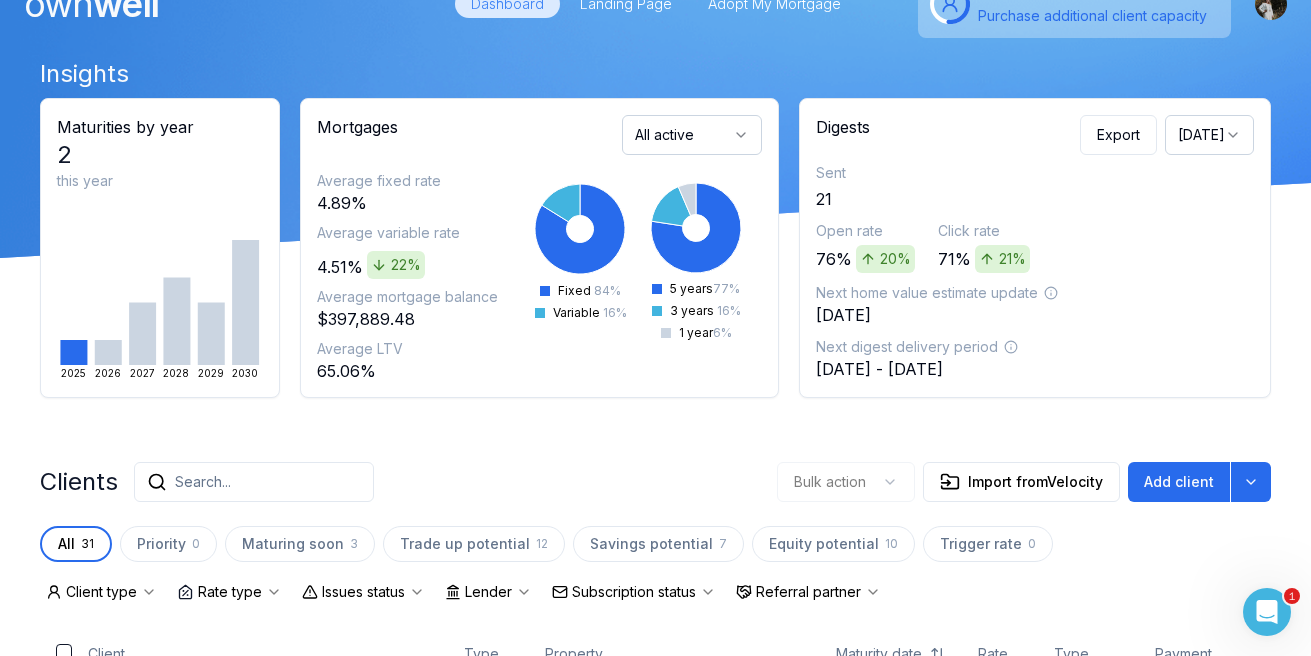 click on "[DATE]" at bounding box center [1209, 135] 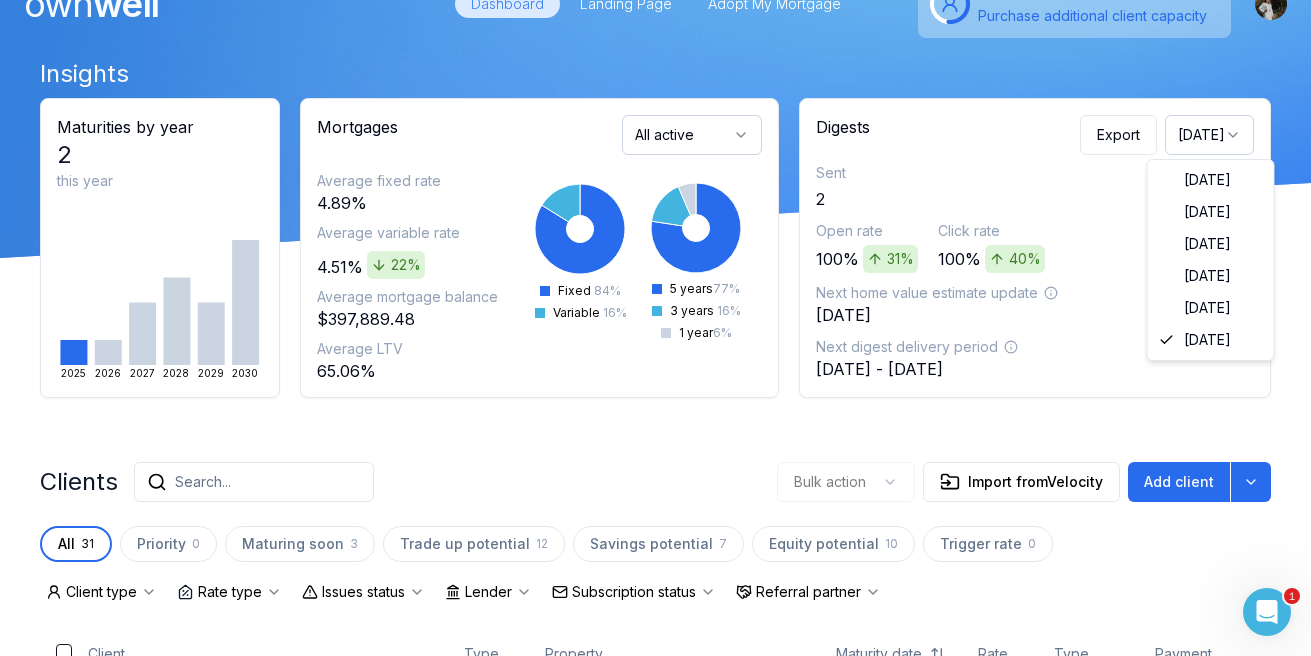 click on "[DATE]" at bounding box center (1209, 135) 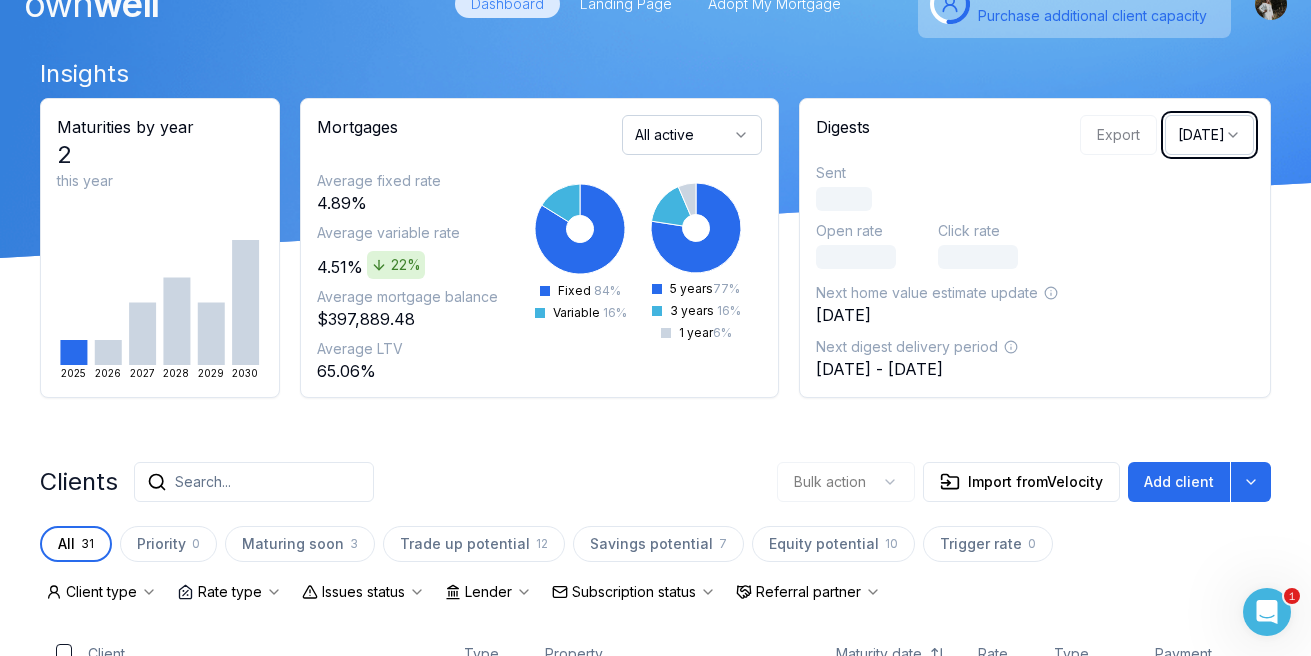 scroll, scrollTop: 0, scrollLeft: 0, axis: both 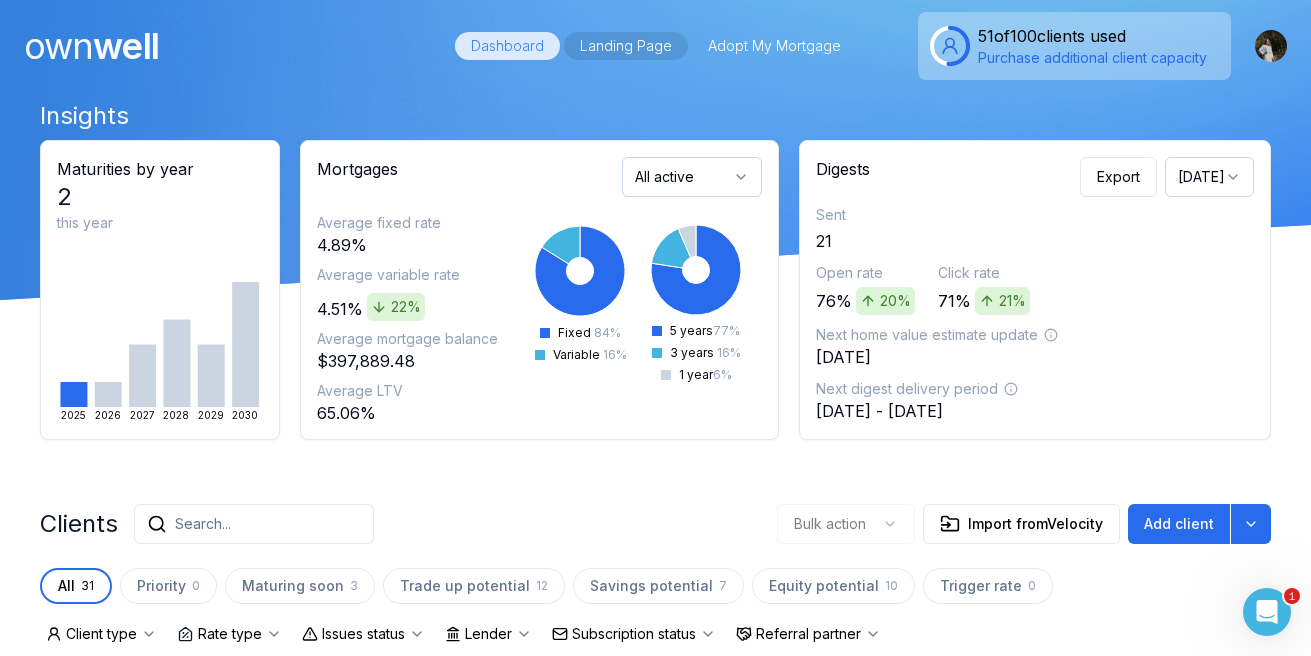 click on "Landing Page" at bounding box center [626, 46] 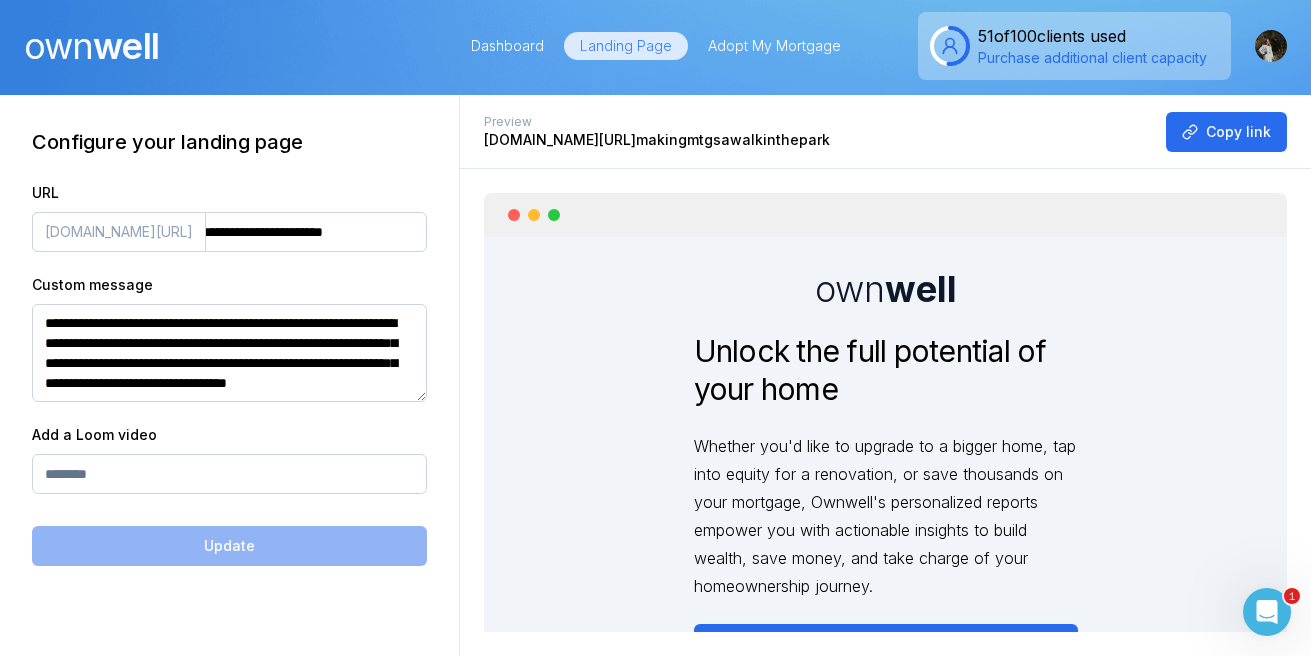 click on "**********" at bounding box center [229, 232] 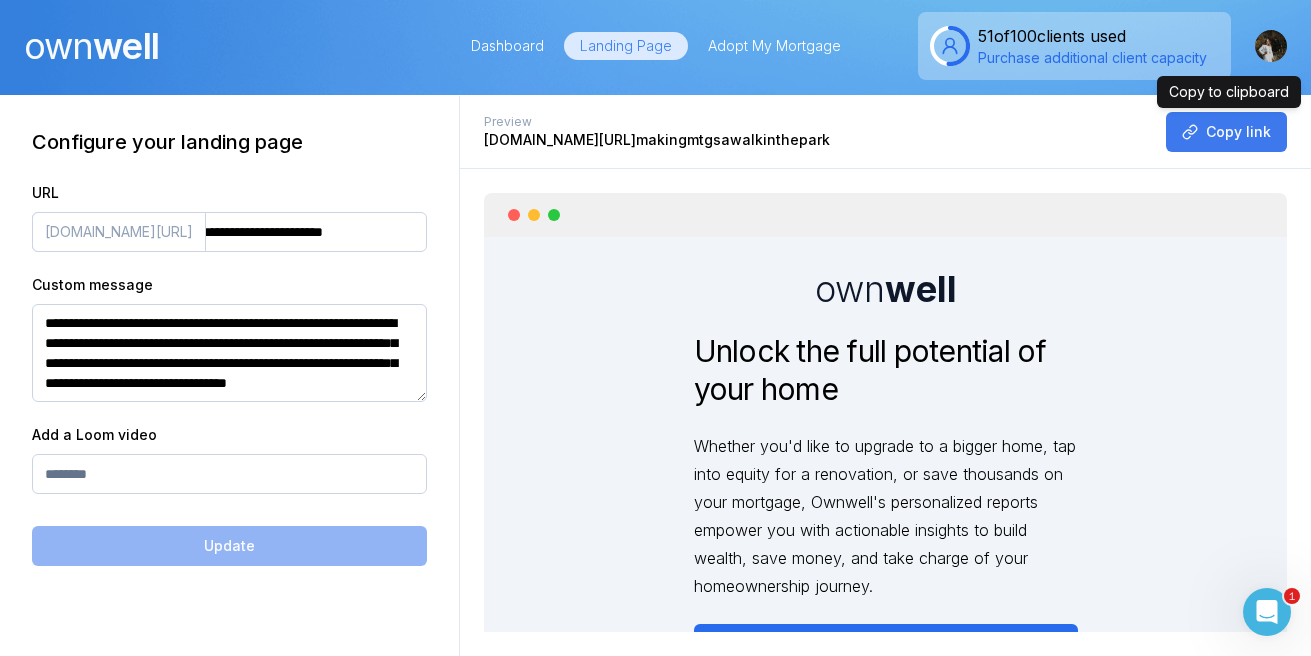 click on "Copy link" at bounding box center (1226, 132) 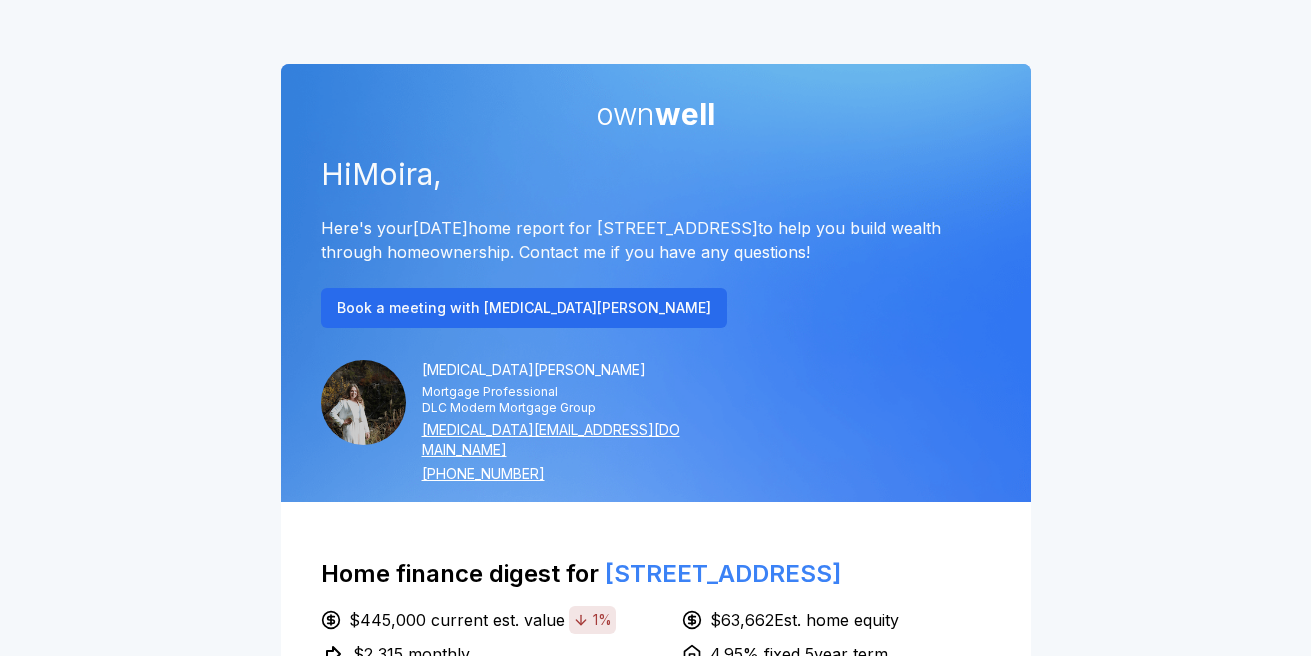 scroll, scrollTop: 0, scrollLeft: 0, axis: both 